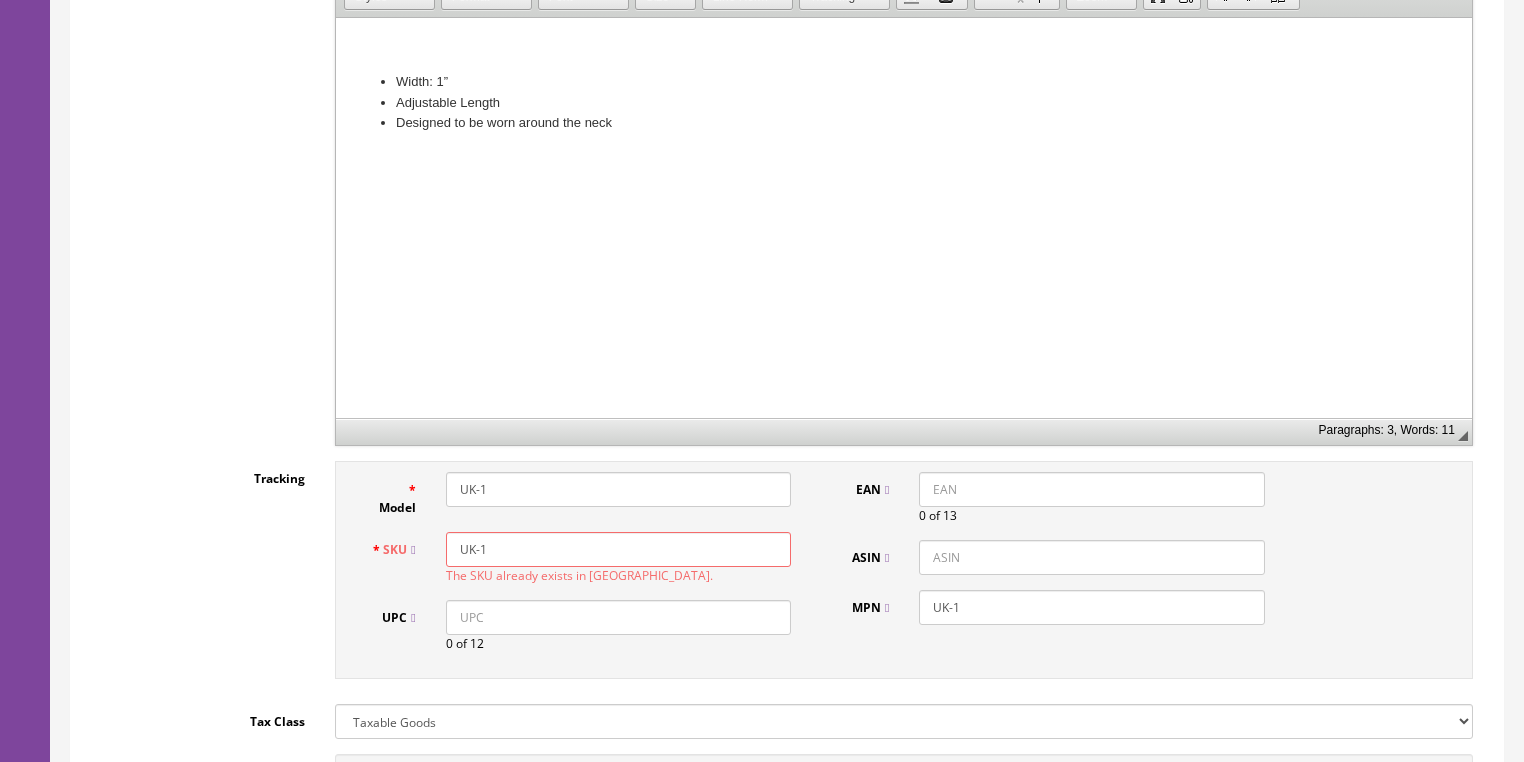 scroll, scrollTop: 720, scrollLeft: 0, axis: vertical 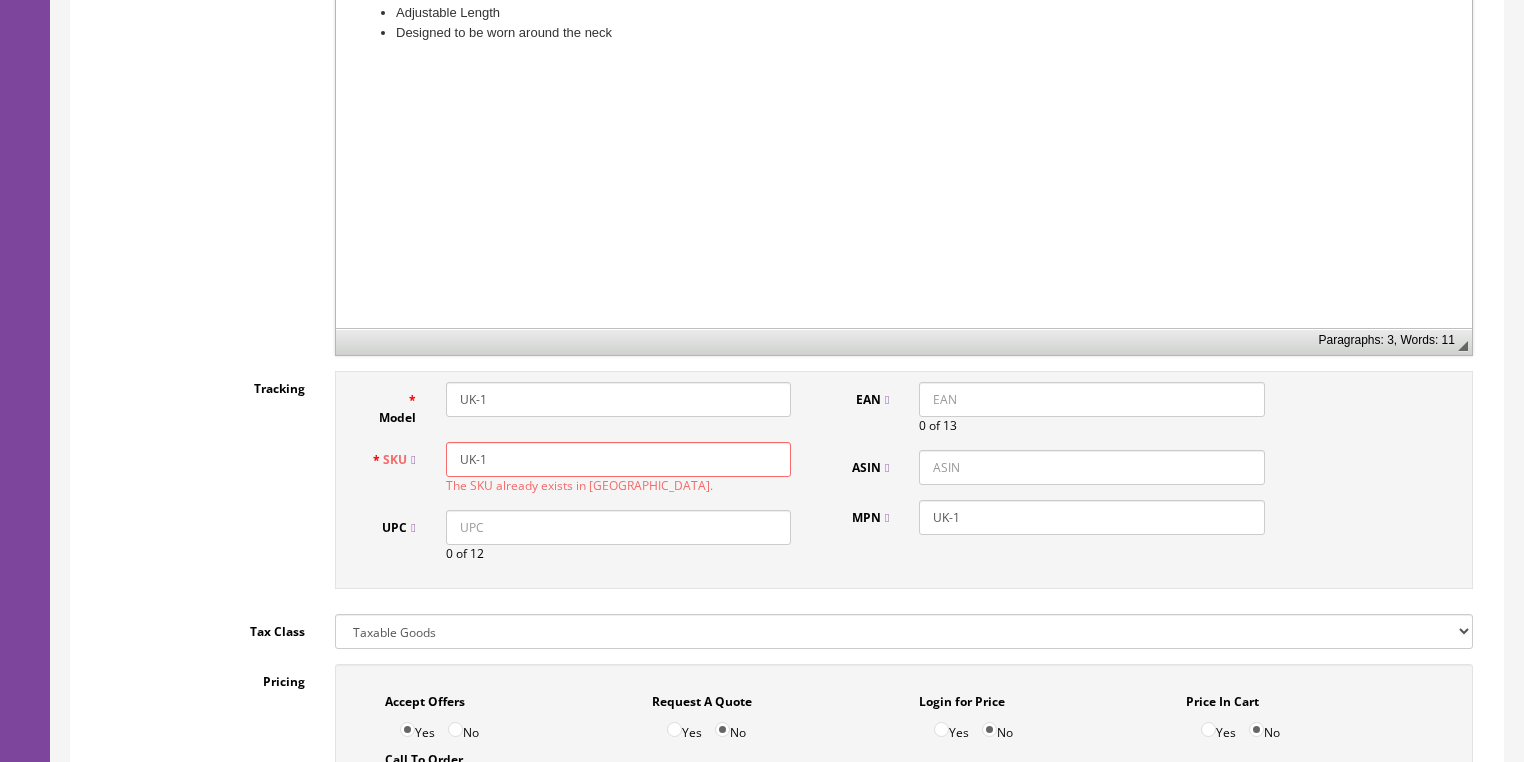 click on "UK-1" at bounding box center [618, 459] 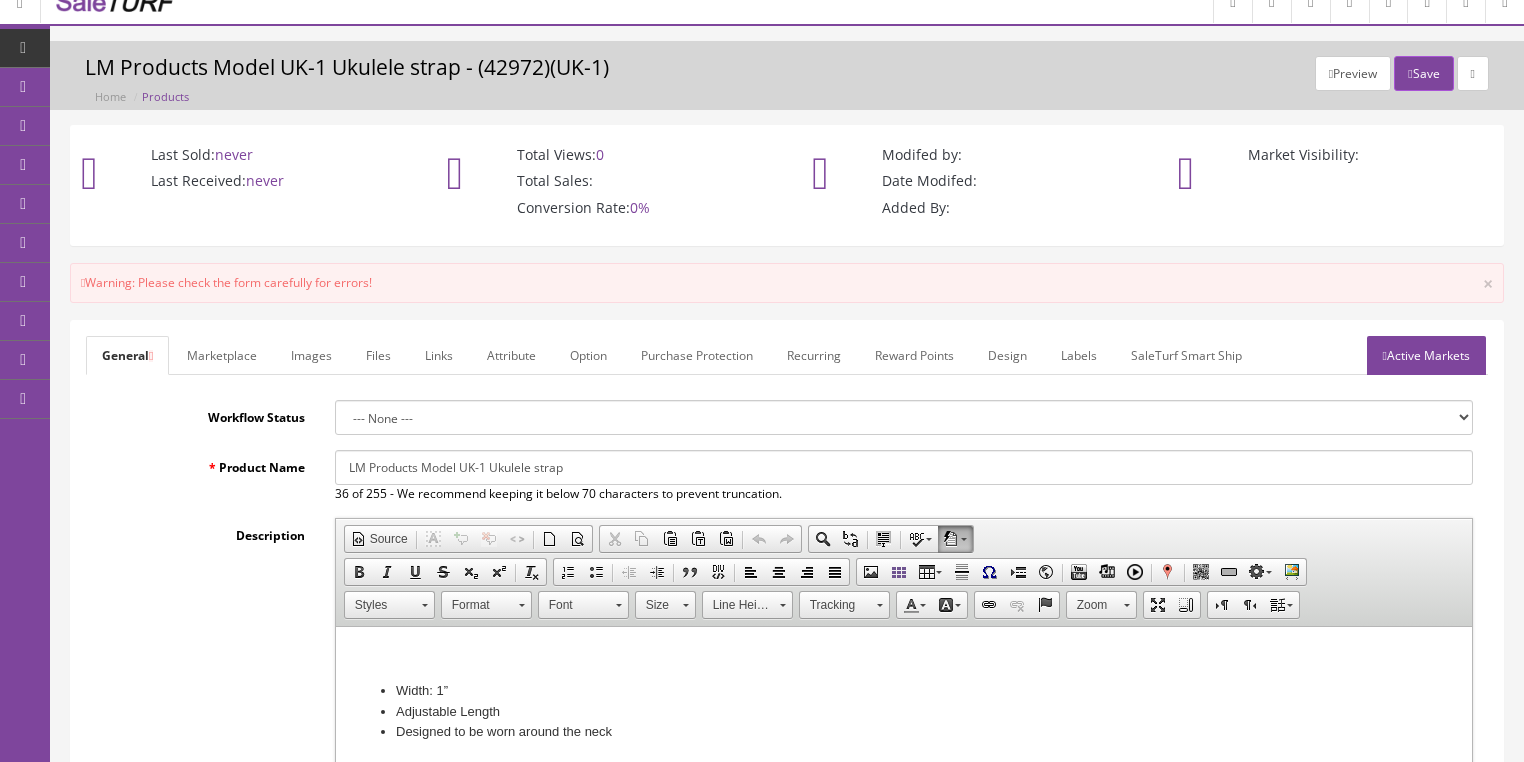 scroll, scrollTop: 0, scrollLeft: 0, axis: both 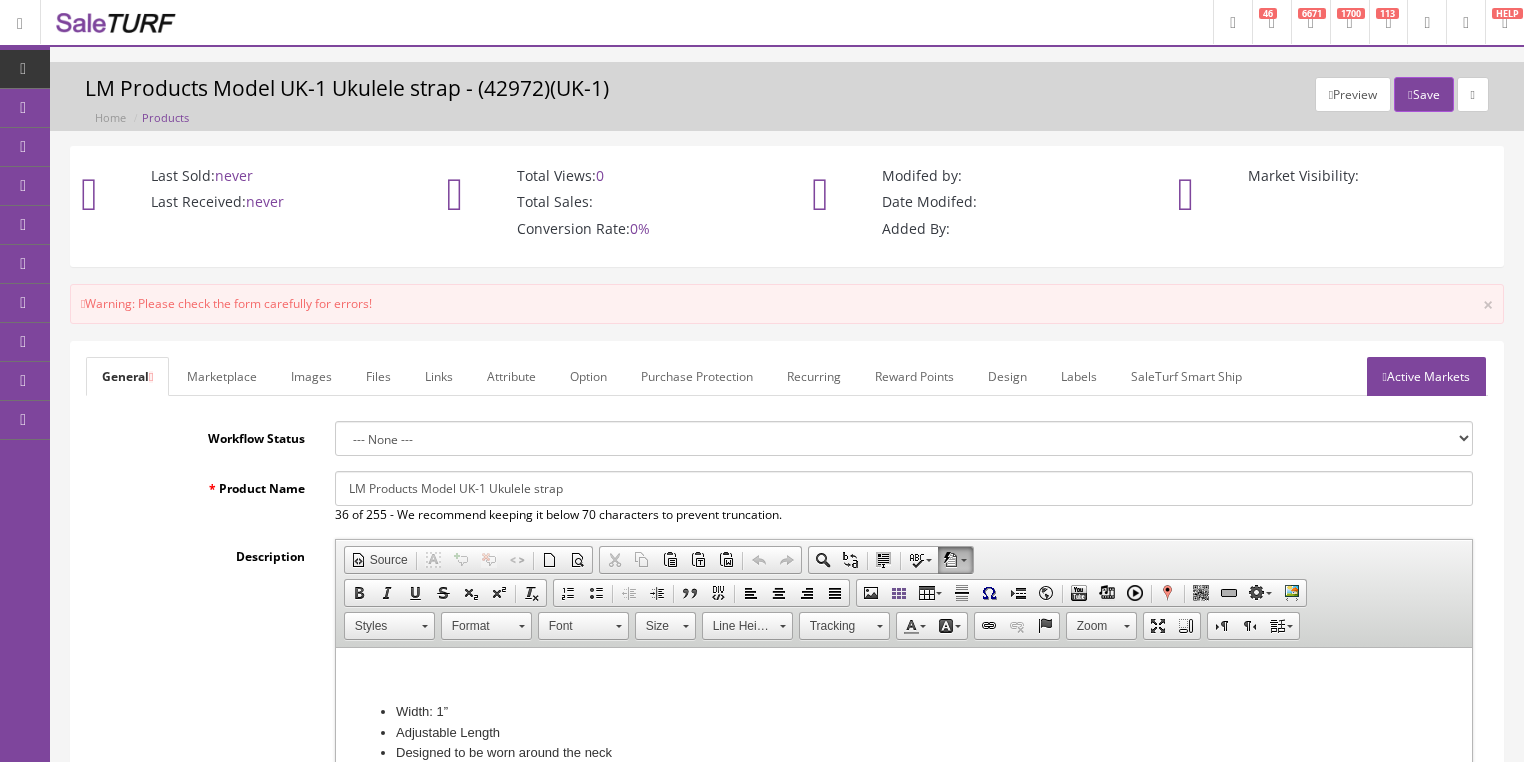 type on "UK-1-strap" 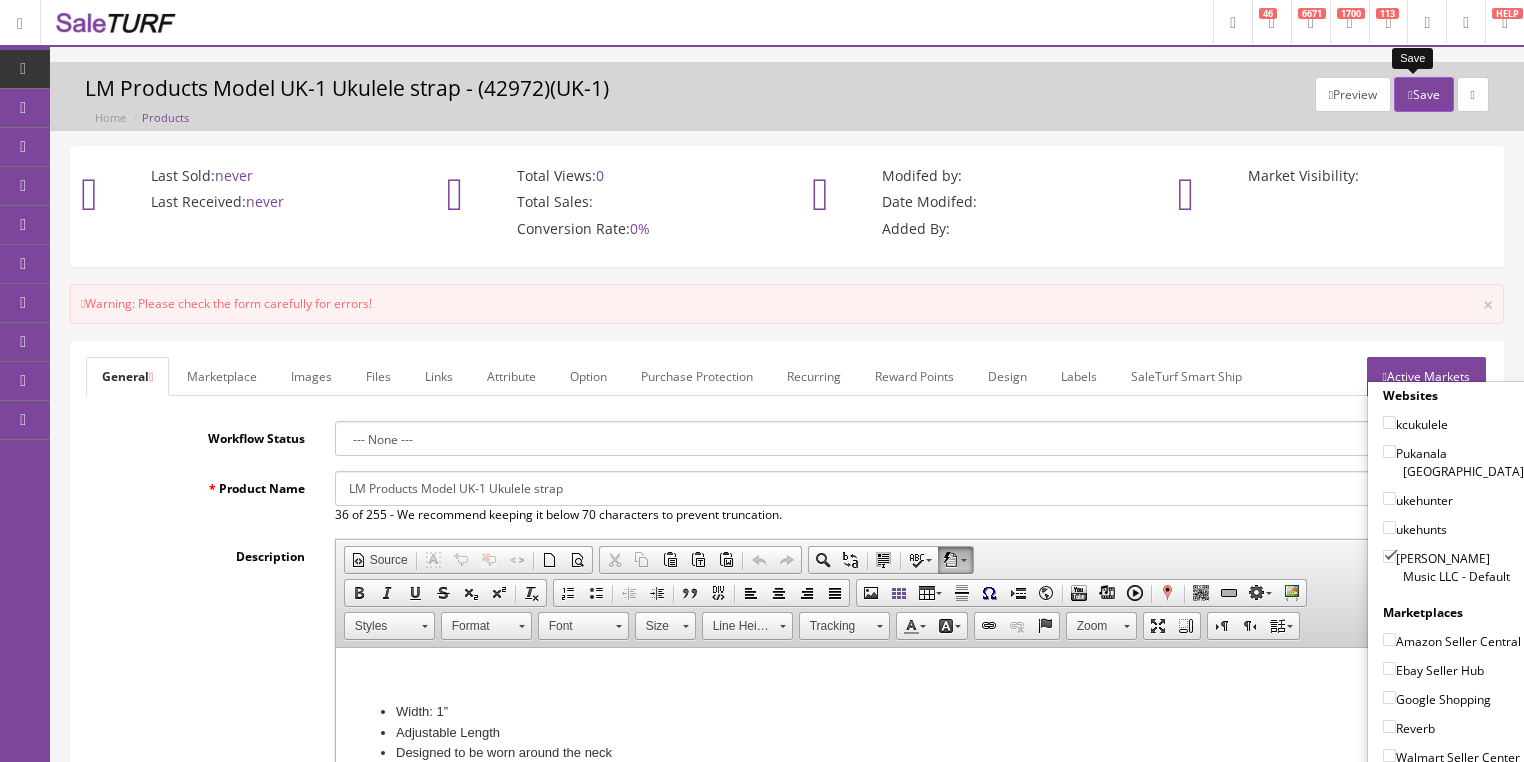 click on "Save" at bounding box center (1423, 94) 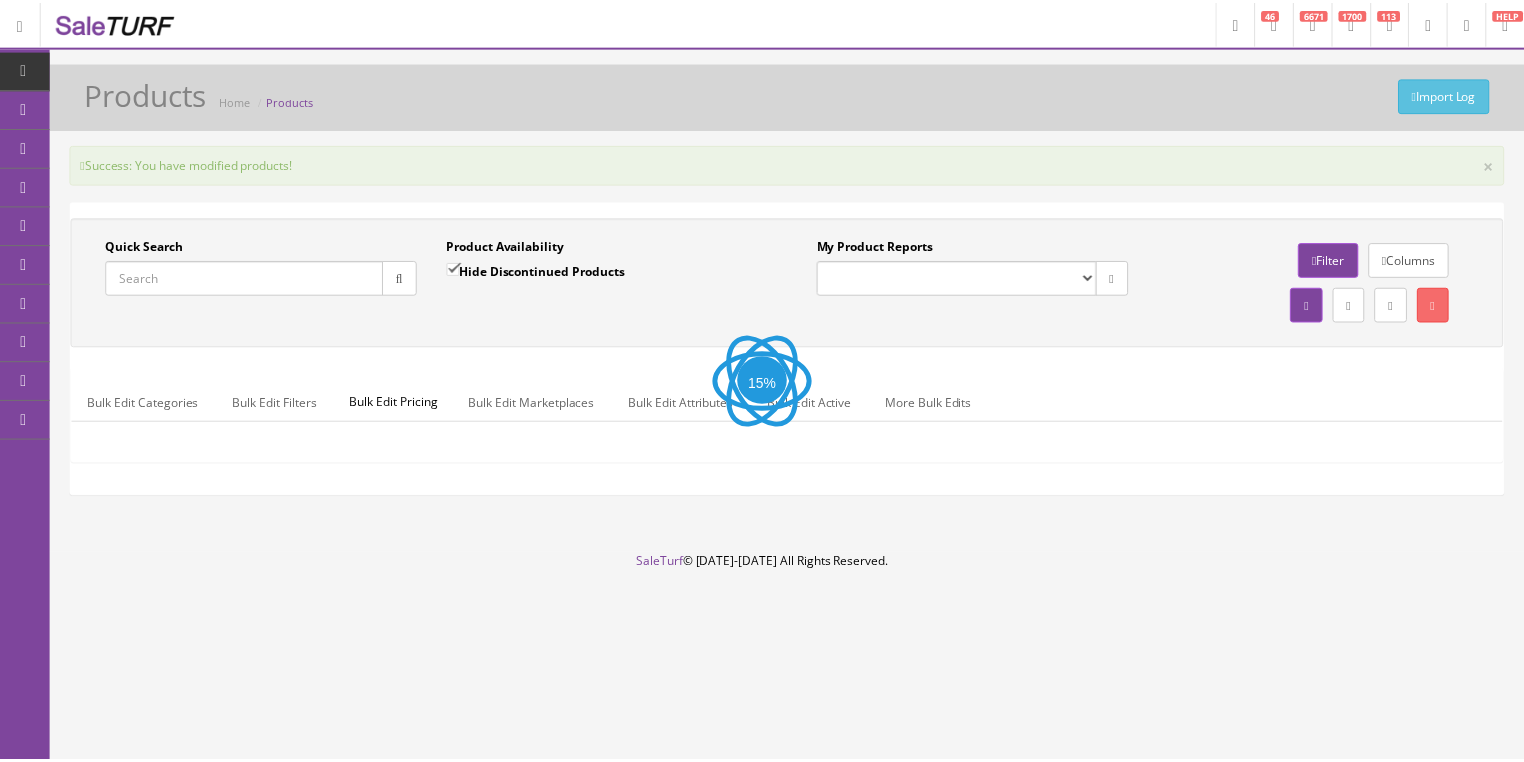 scroll, scrollTop: 0, scrollLeft: 0, axis: both 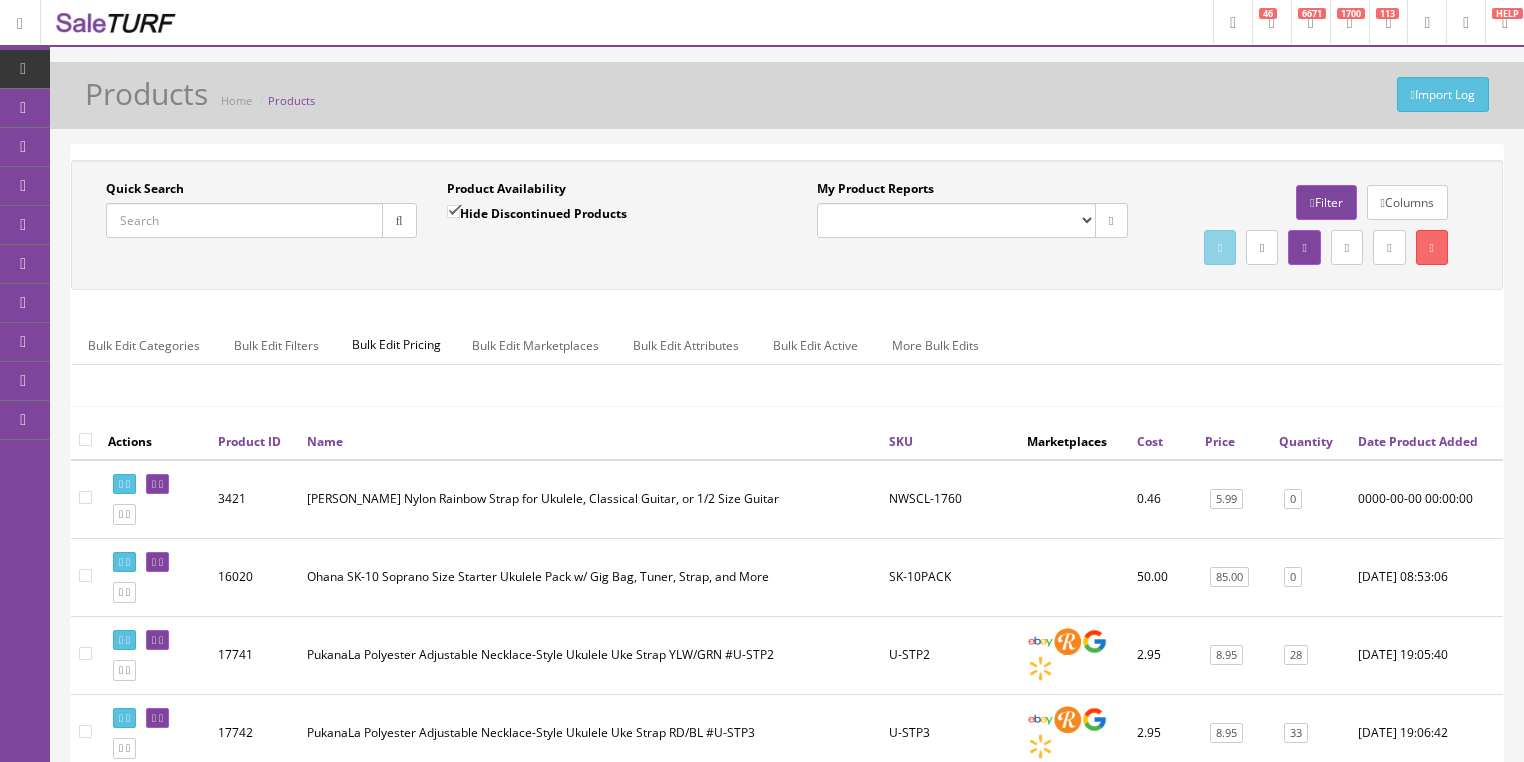click on "Quick Search" at bounding box center (244, 220) 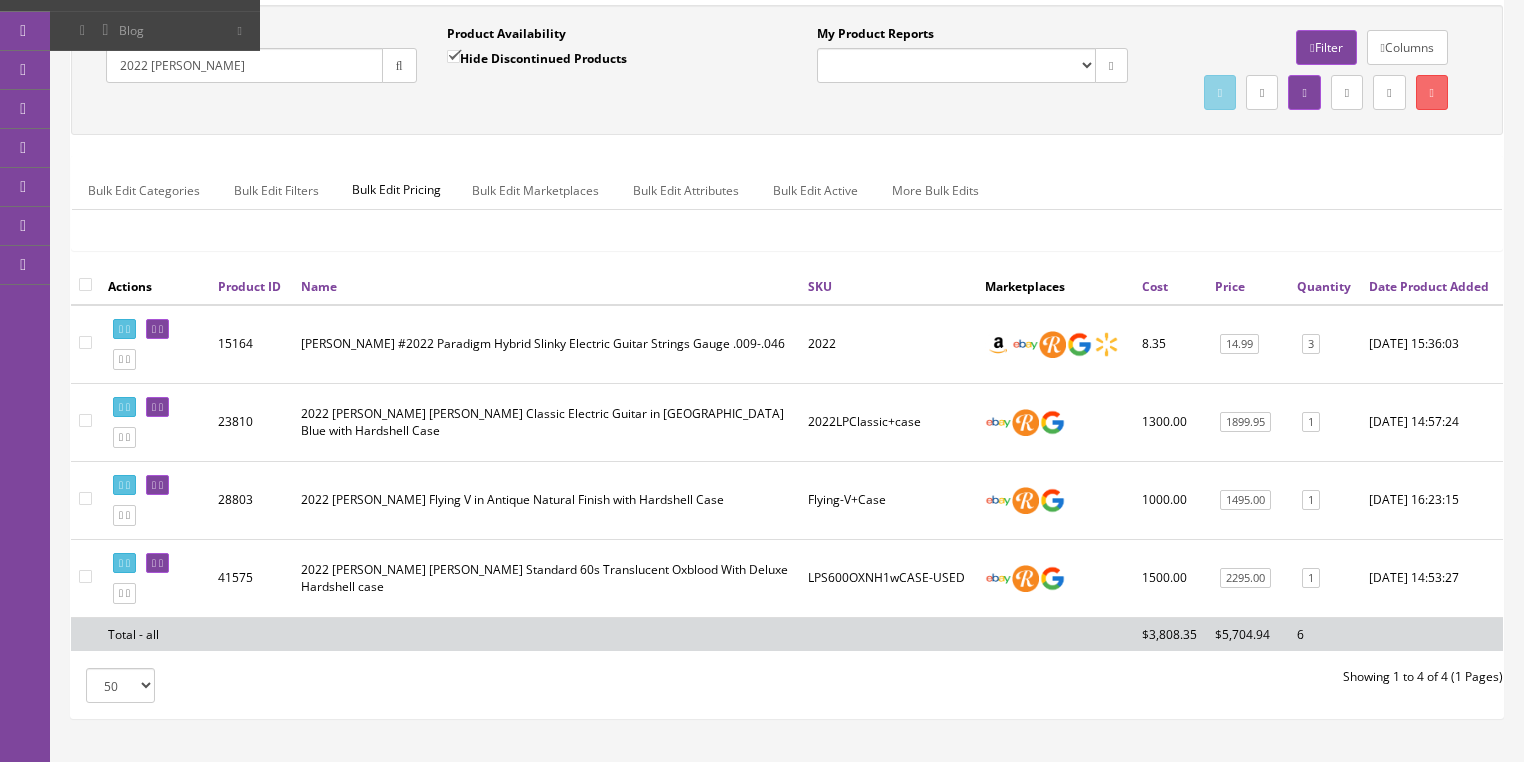 scroll, scrollTop: 160, scrollLeft: 0, axis: vertical 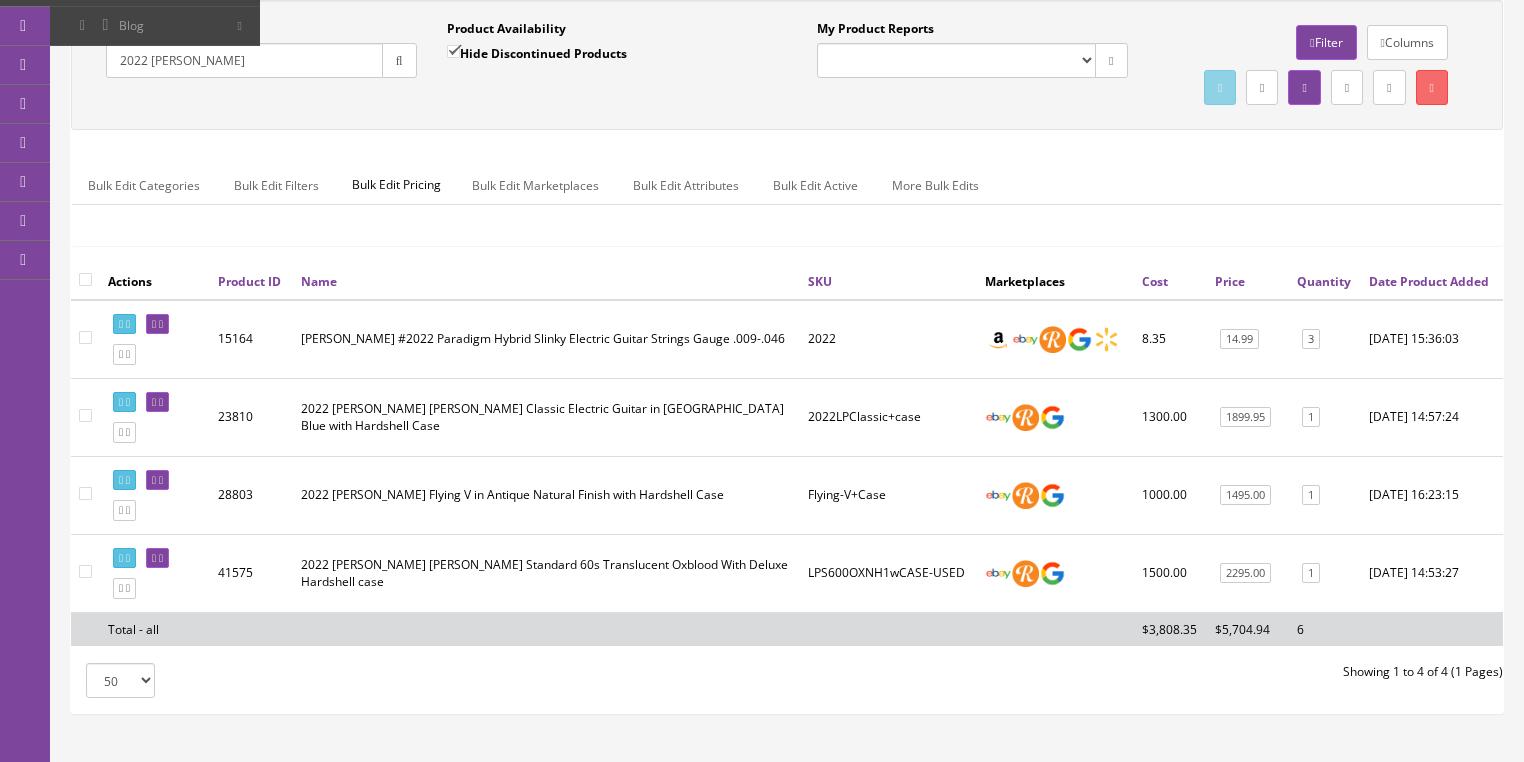 drag, startPoint x: 210, startPoint y: 60, endPoint x: 74, endPoint y: 92, distance: 139.71399 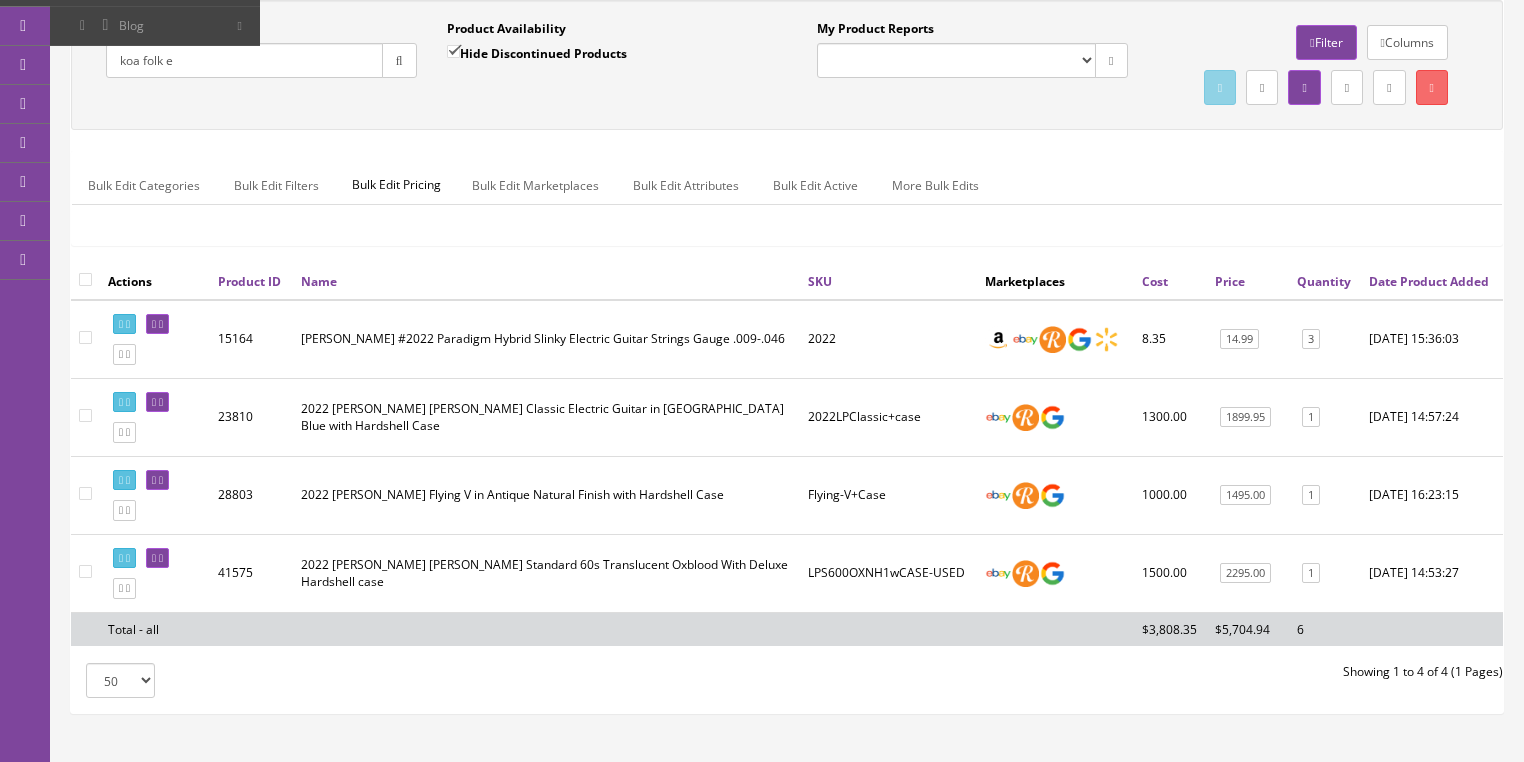type on "koa folk e" 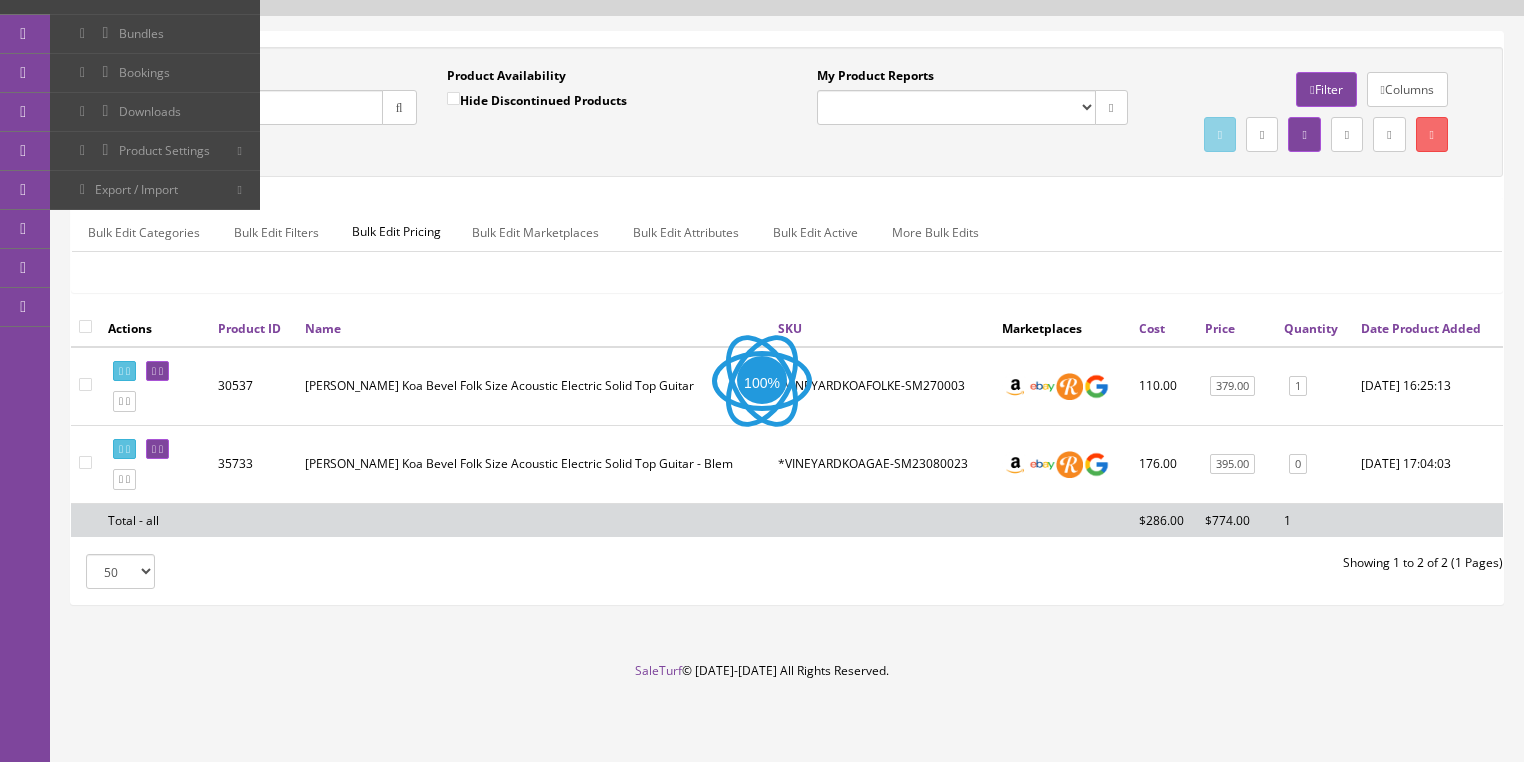 scroll, scrollTop: 152, scrollLeft: 0, axis: vertical 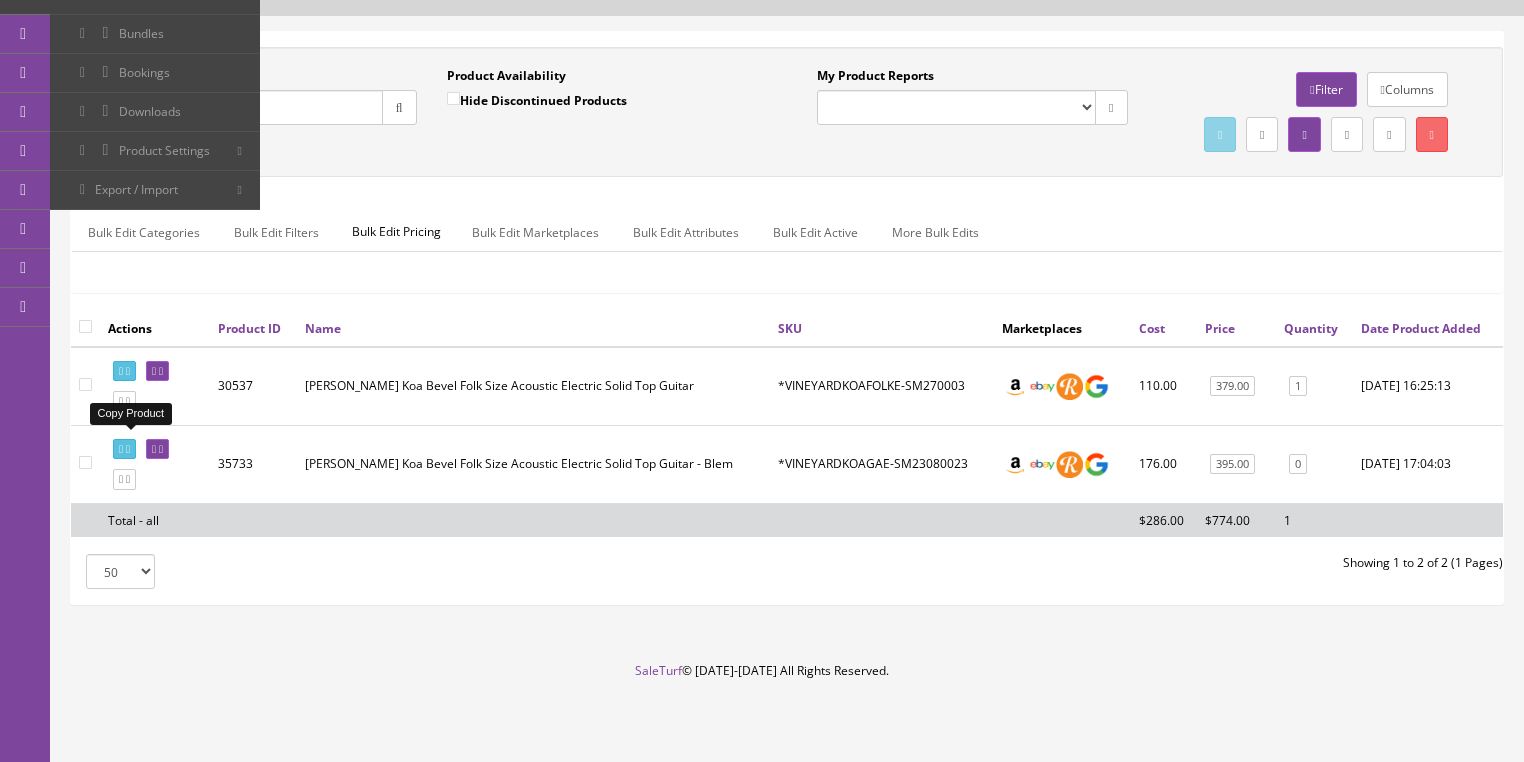 click at bounding box center (121, 401) 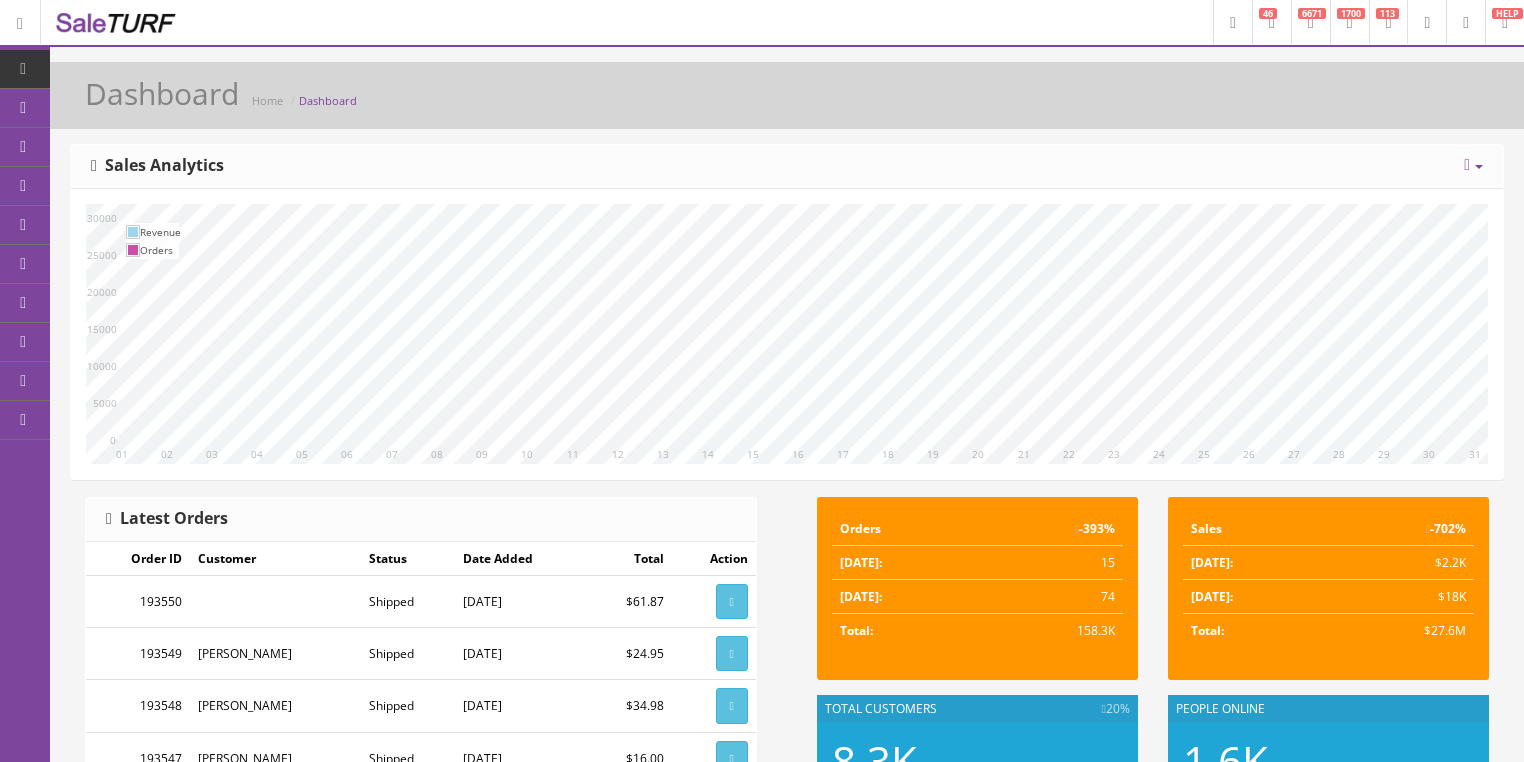 scroll, scrollTop: 0, scrollLeft: 0, axis: both 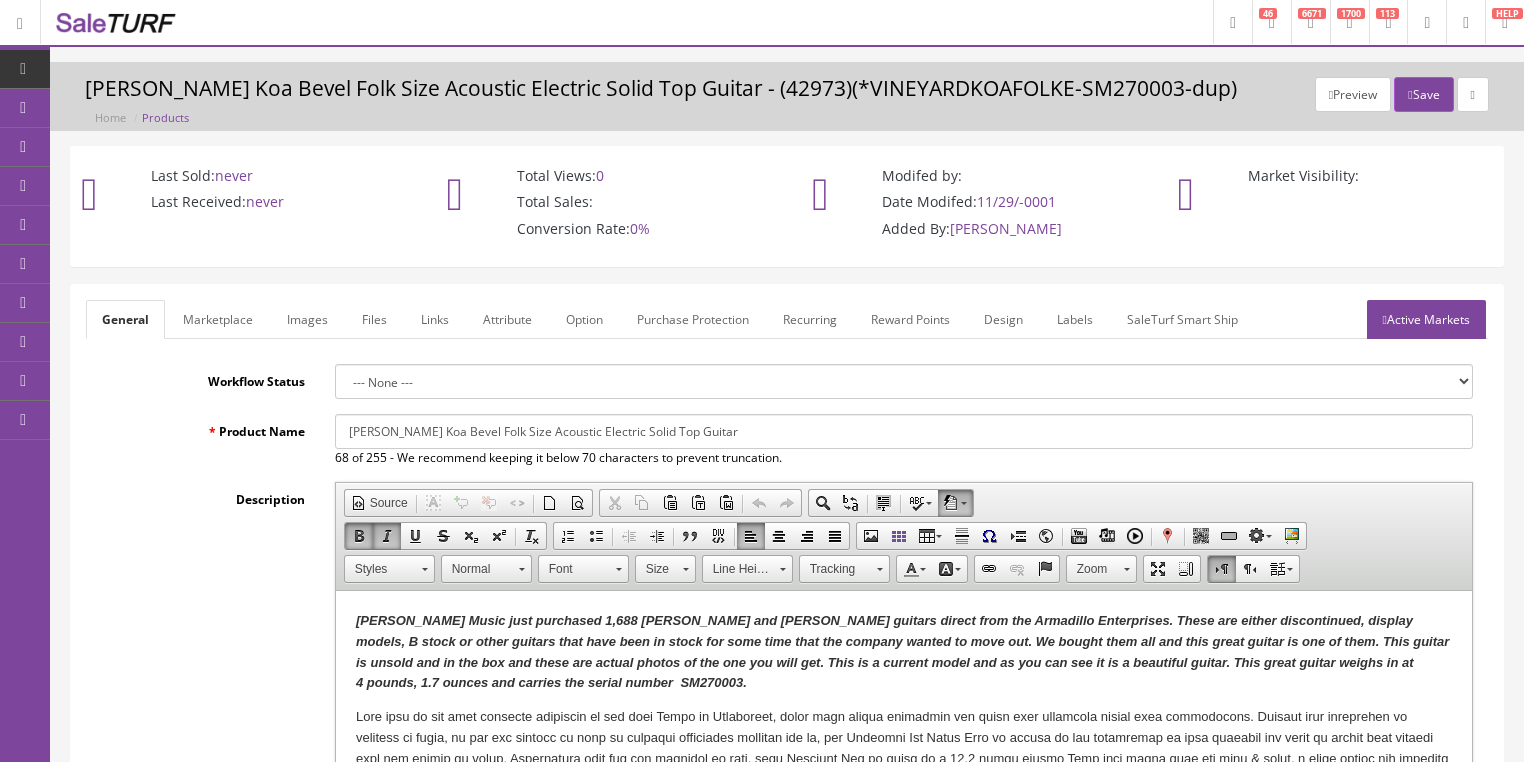click on "Butler Music just purchased 1,688 Dean and Luna guitars direct from the Armadillo Enterprises. These are either discontinued, display models, B stock or other guitars that have been in stock for some time that the company wanted to move out. We bought them all and this great guitar is one of them. This guitar is unsold and in the box and these are actual photos of the one you will get. This is a current model and as you can see it is a beautiful guitar. This great guitar weighs in at 4 pounds, 1.7 ounces and carries the serial number  SM270003." at bounding box center [901, 651] 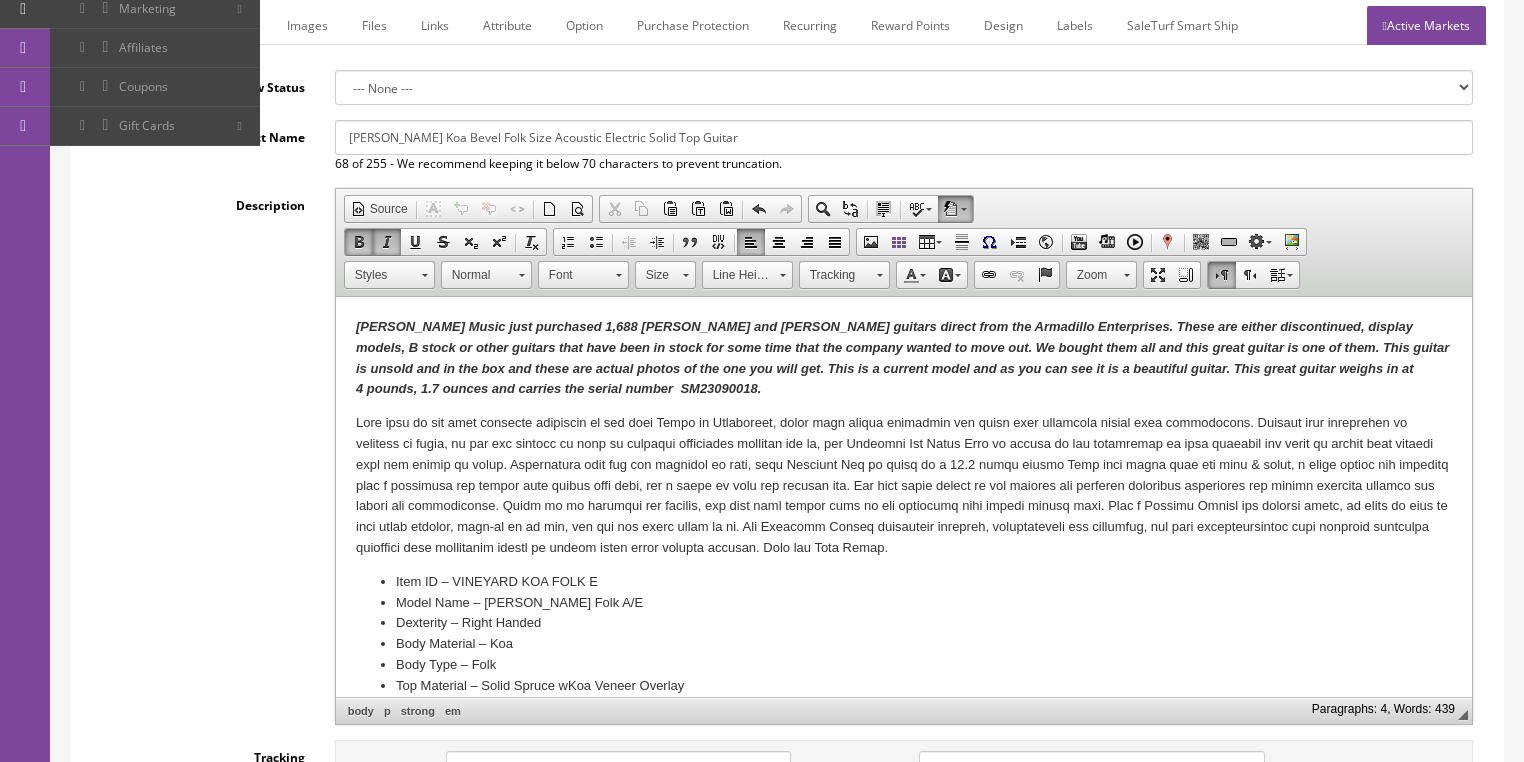 scroll, scrollTop: 480, scrollLeft: 0, axis: vertical 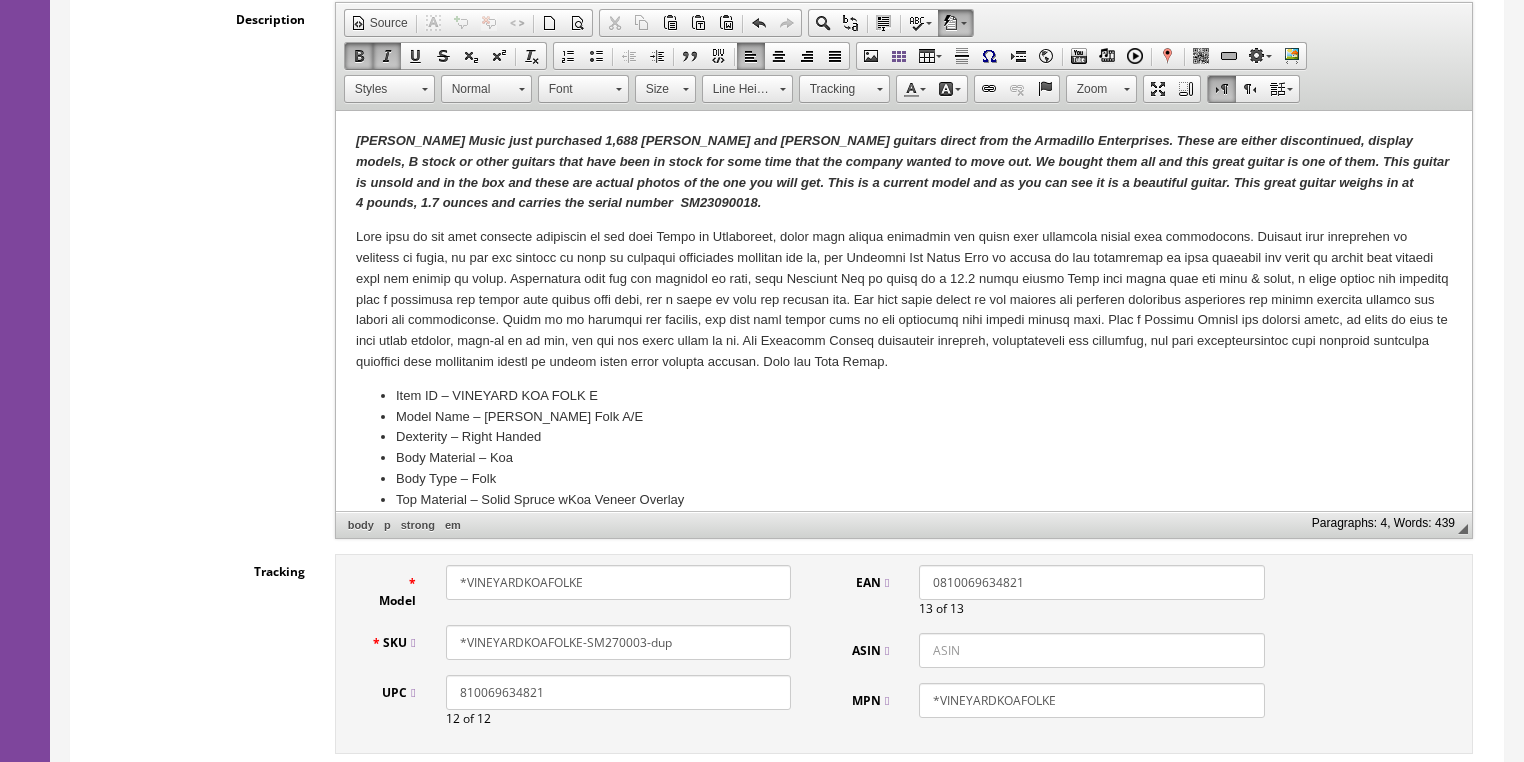 drag, startPoint x: 612, startPoint y: 644, endPoint x: 720, endPoint y: 651, distance: 108.226616 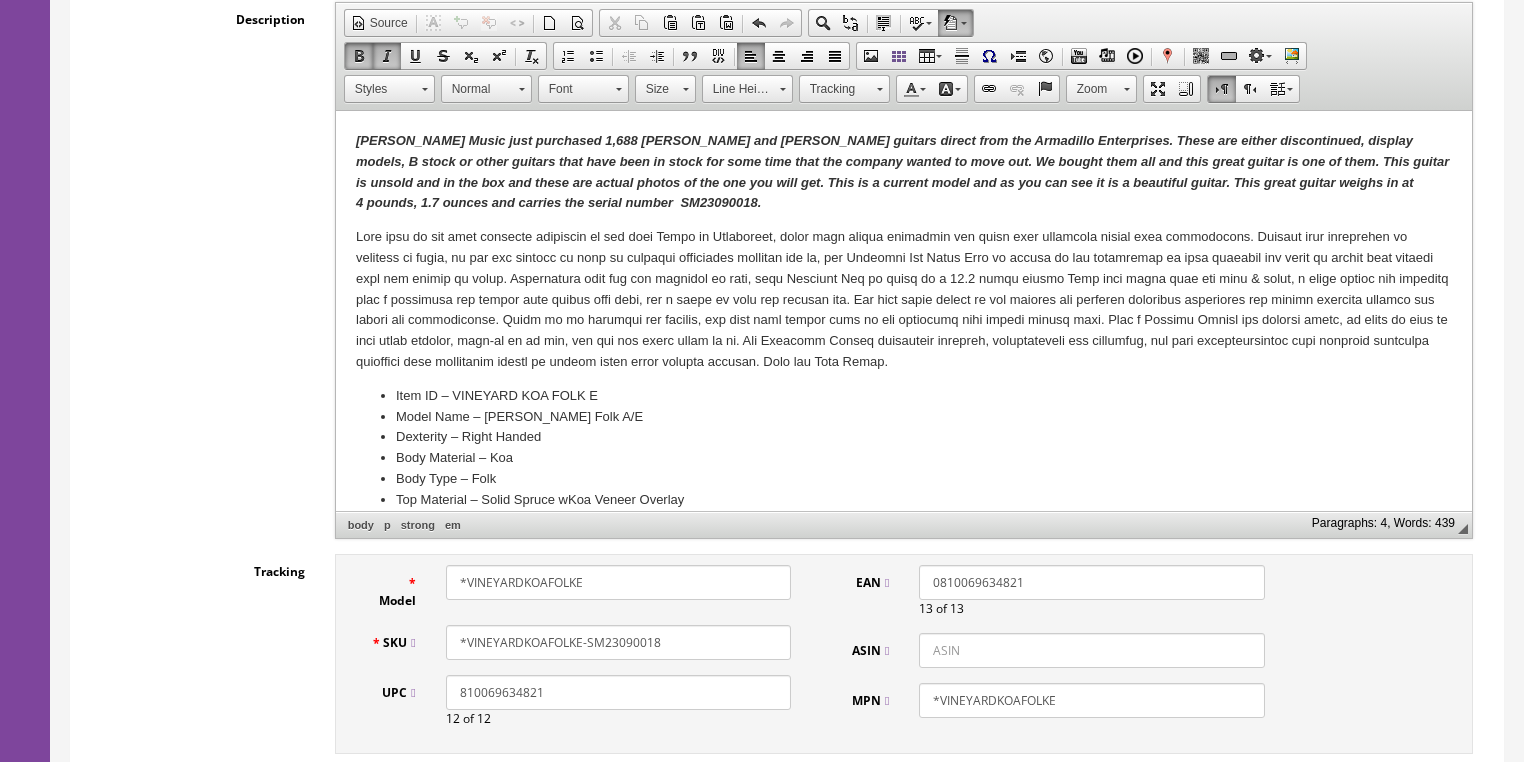 type on "*VINEYARDKOAFOLKE-SM23090018" 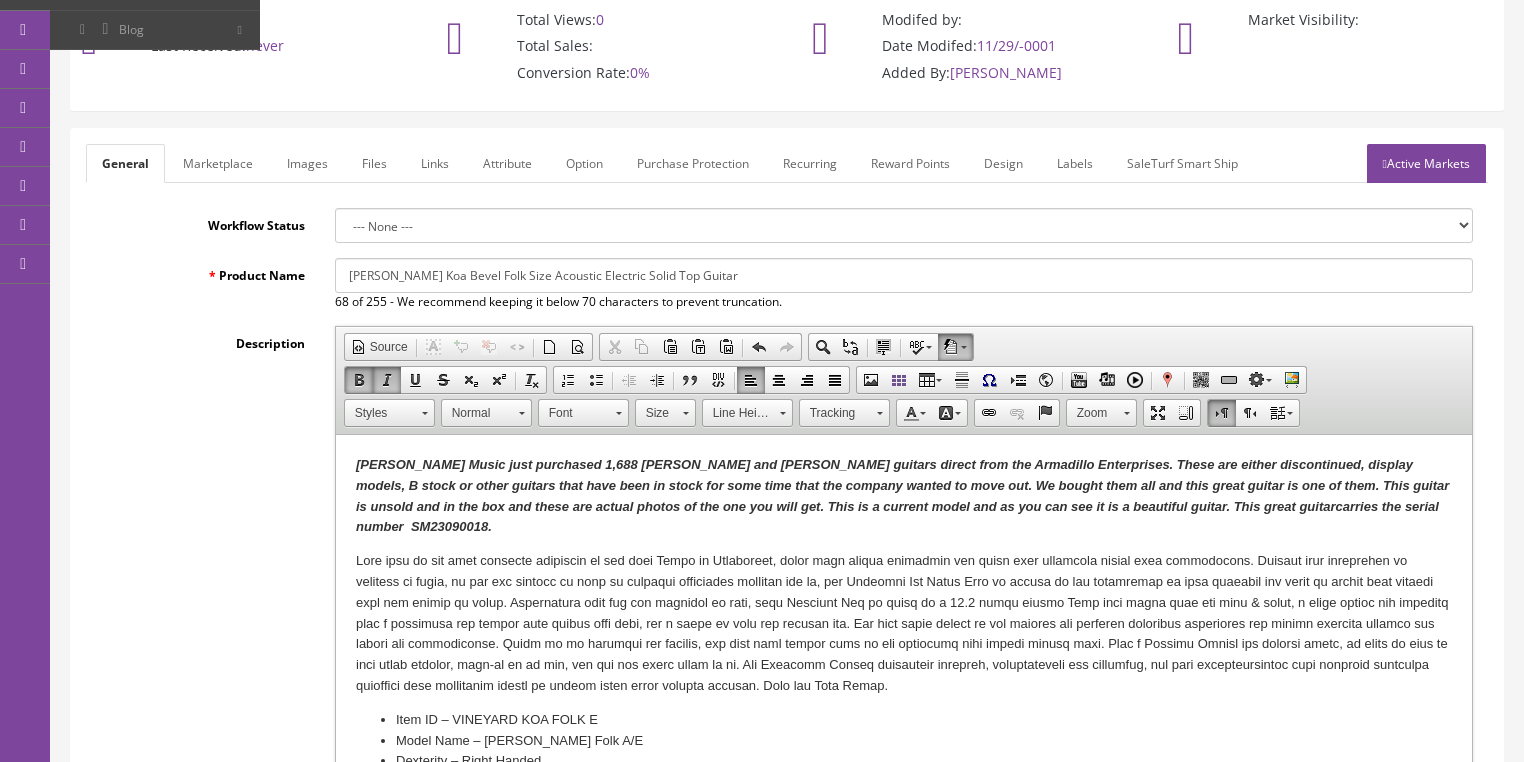 scroll, scrollTop: 0, scrollLeft: 0, axis: both 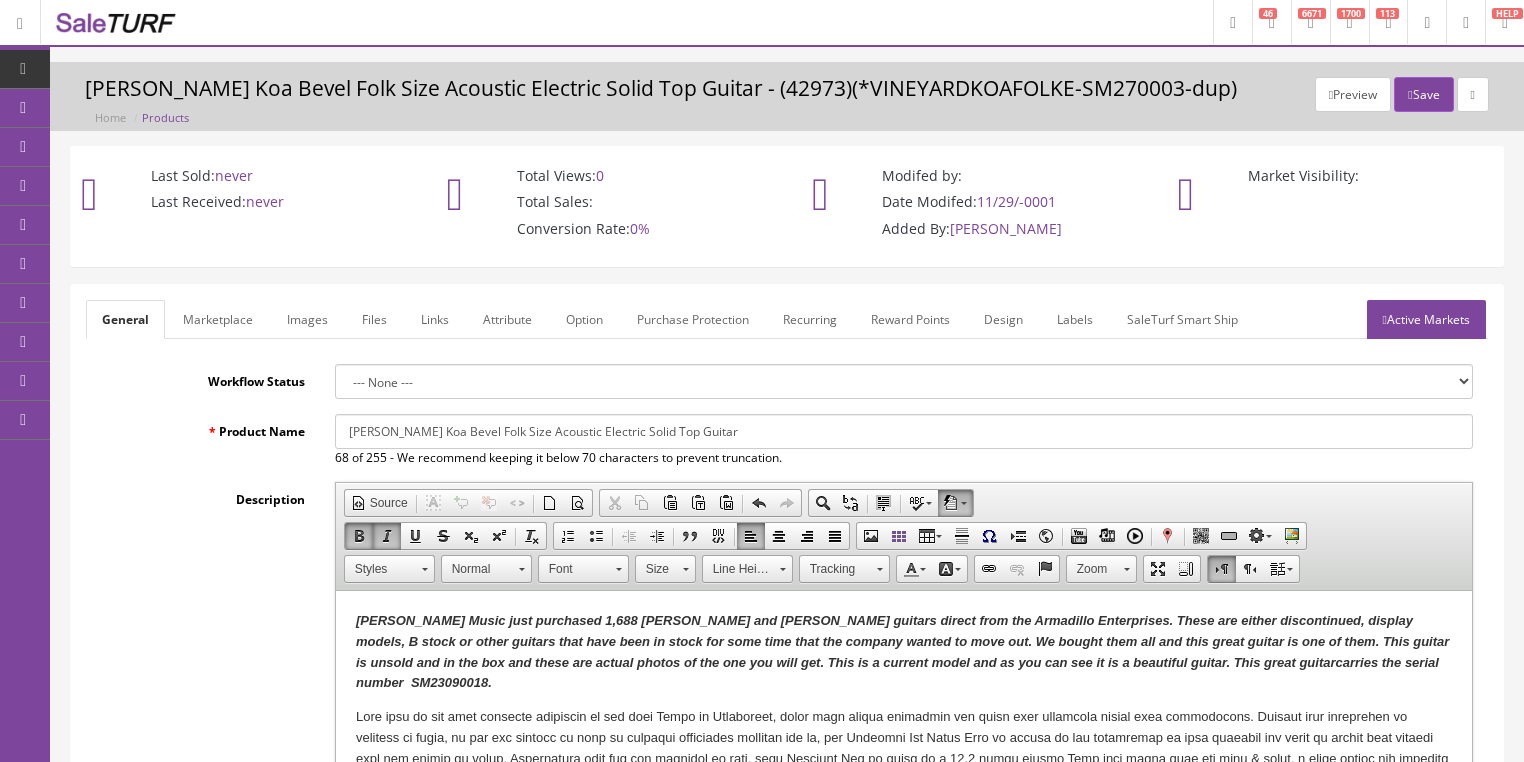 click on "Images" at bounding box center [307, 319] 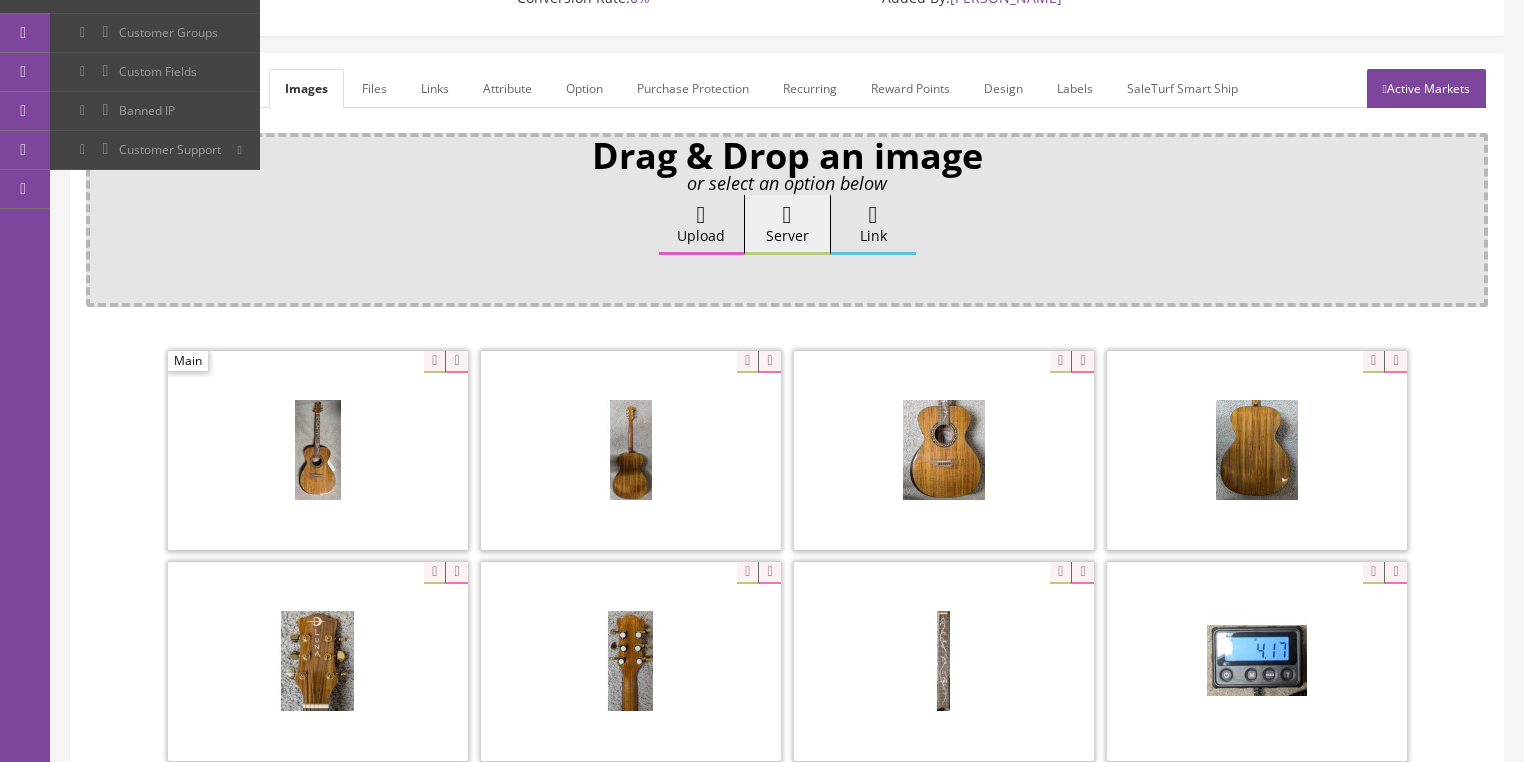 scroll, scrollTop: 240, scrollLeft: 0, axis: vertical 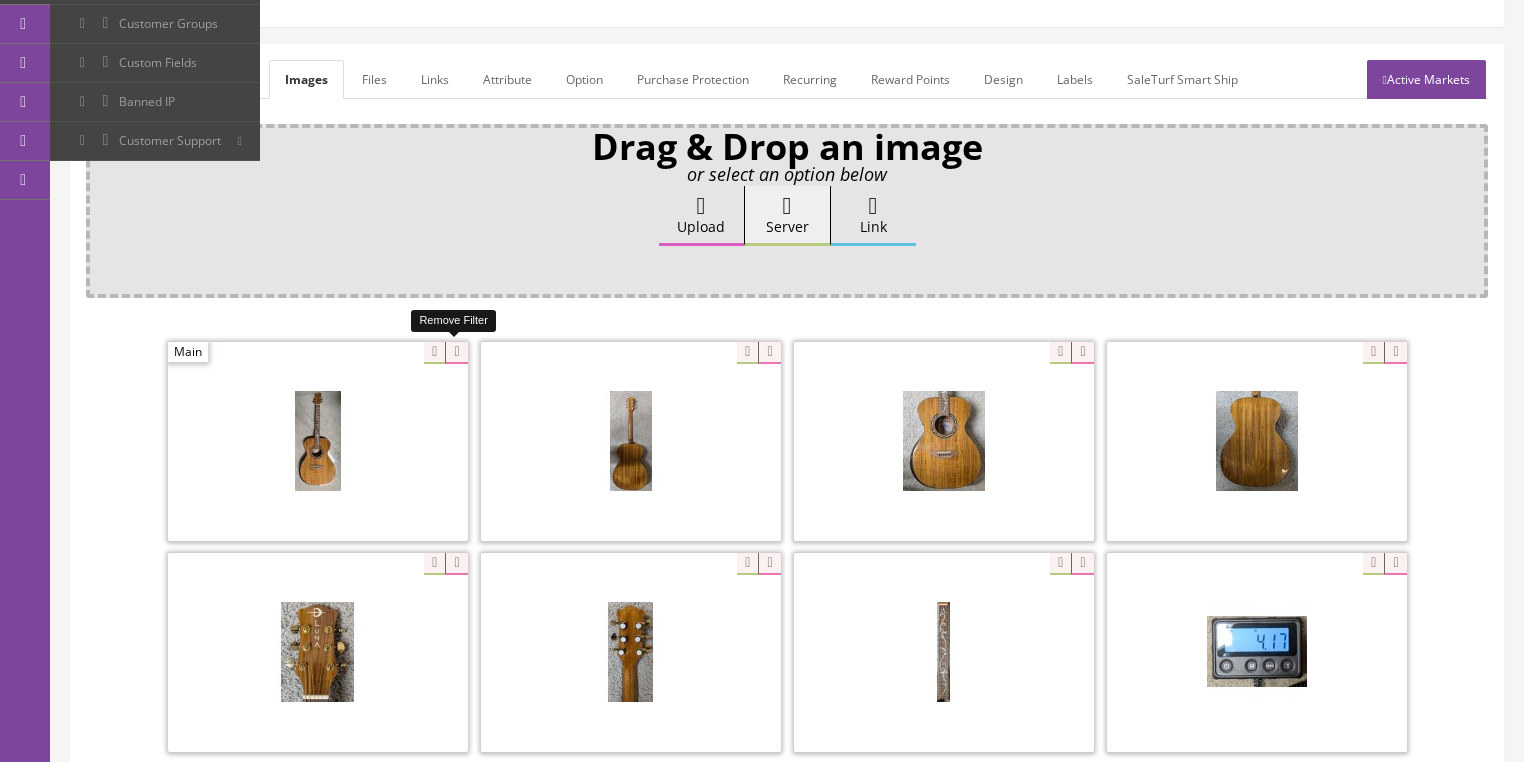 click at bounding box center (456, 353) 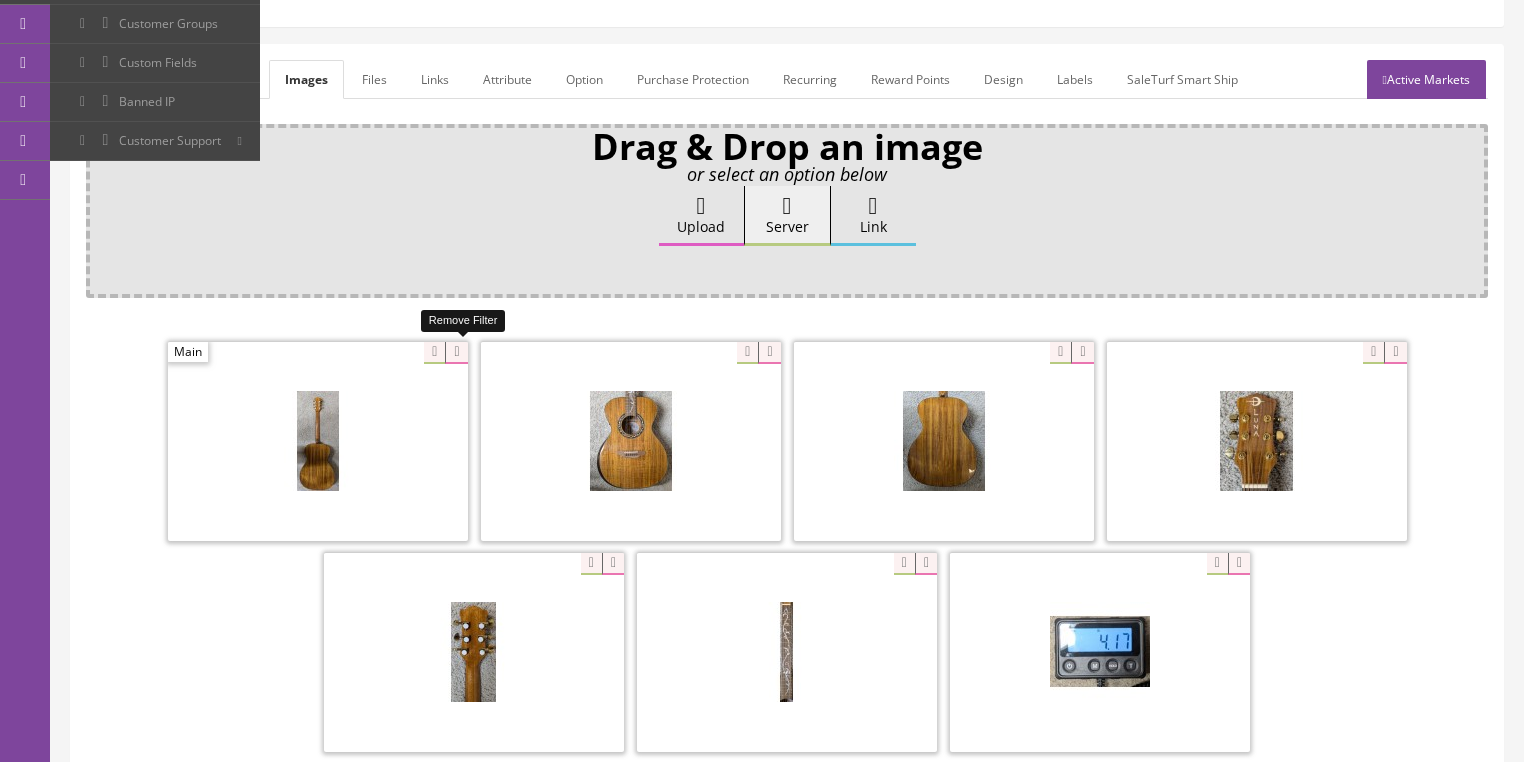 click at bounding box center (456, 353) 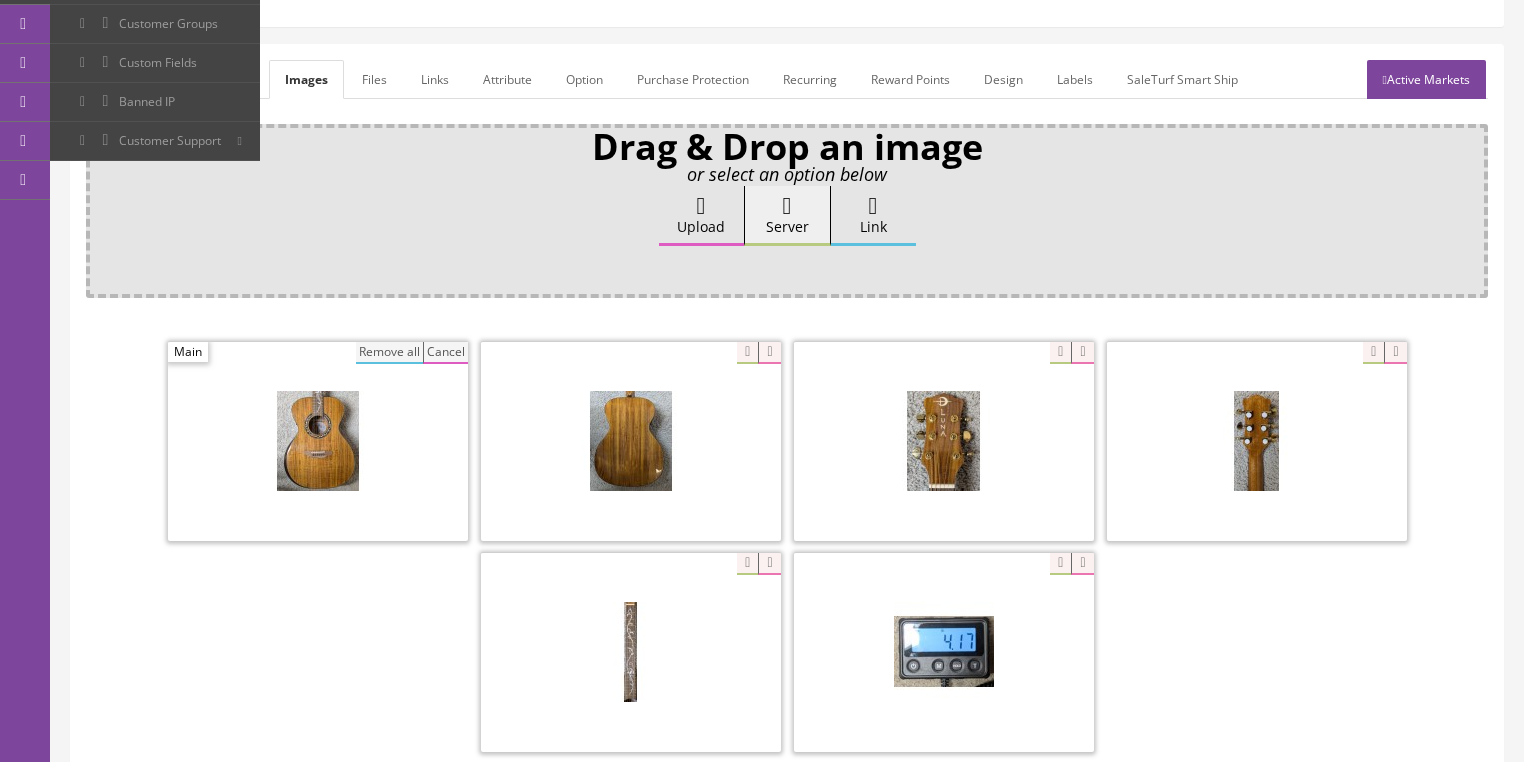 click on "Remove all" at bounding box center (389, 353) 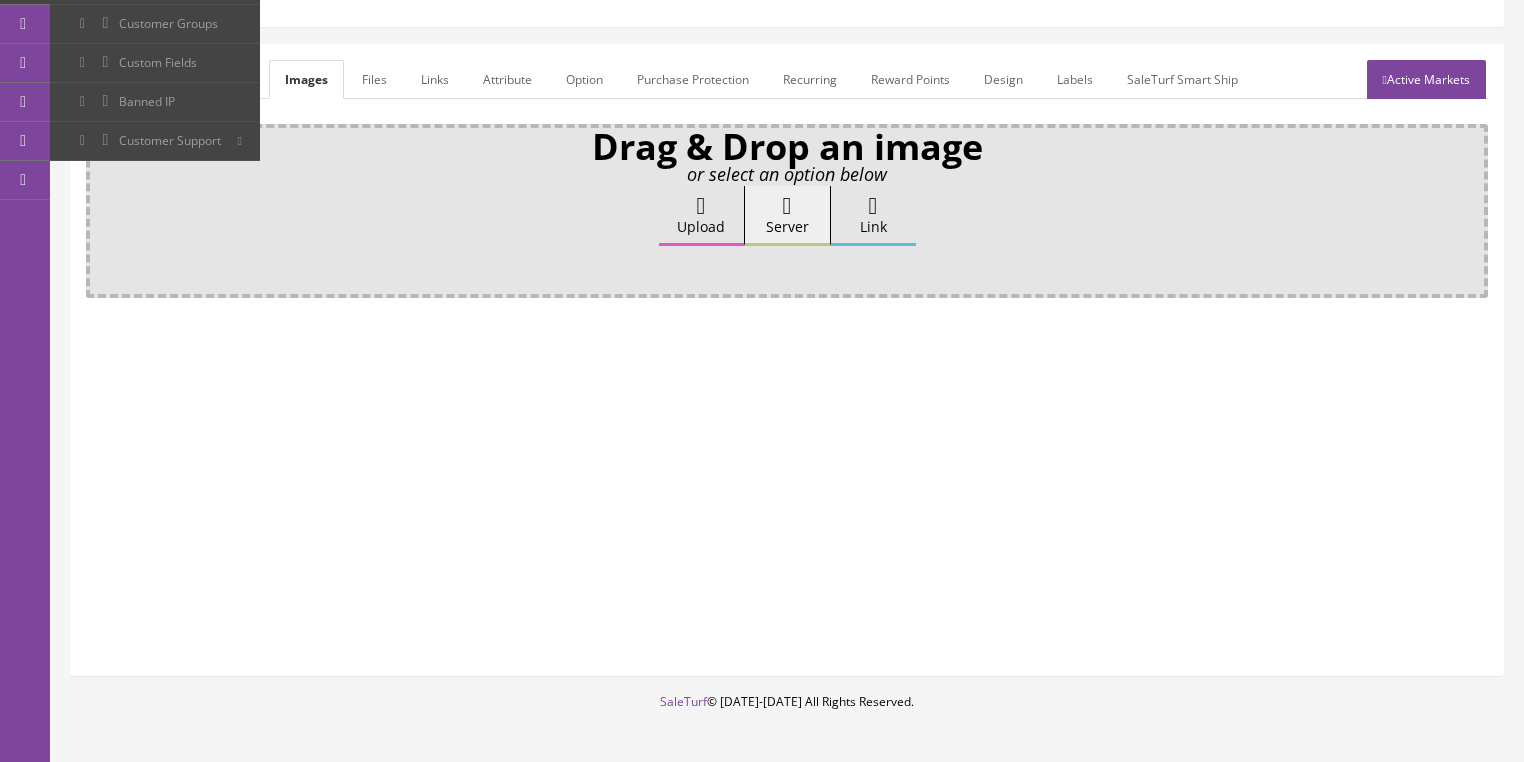 click on "Upload" at bounding box center [701, 216] 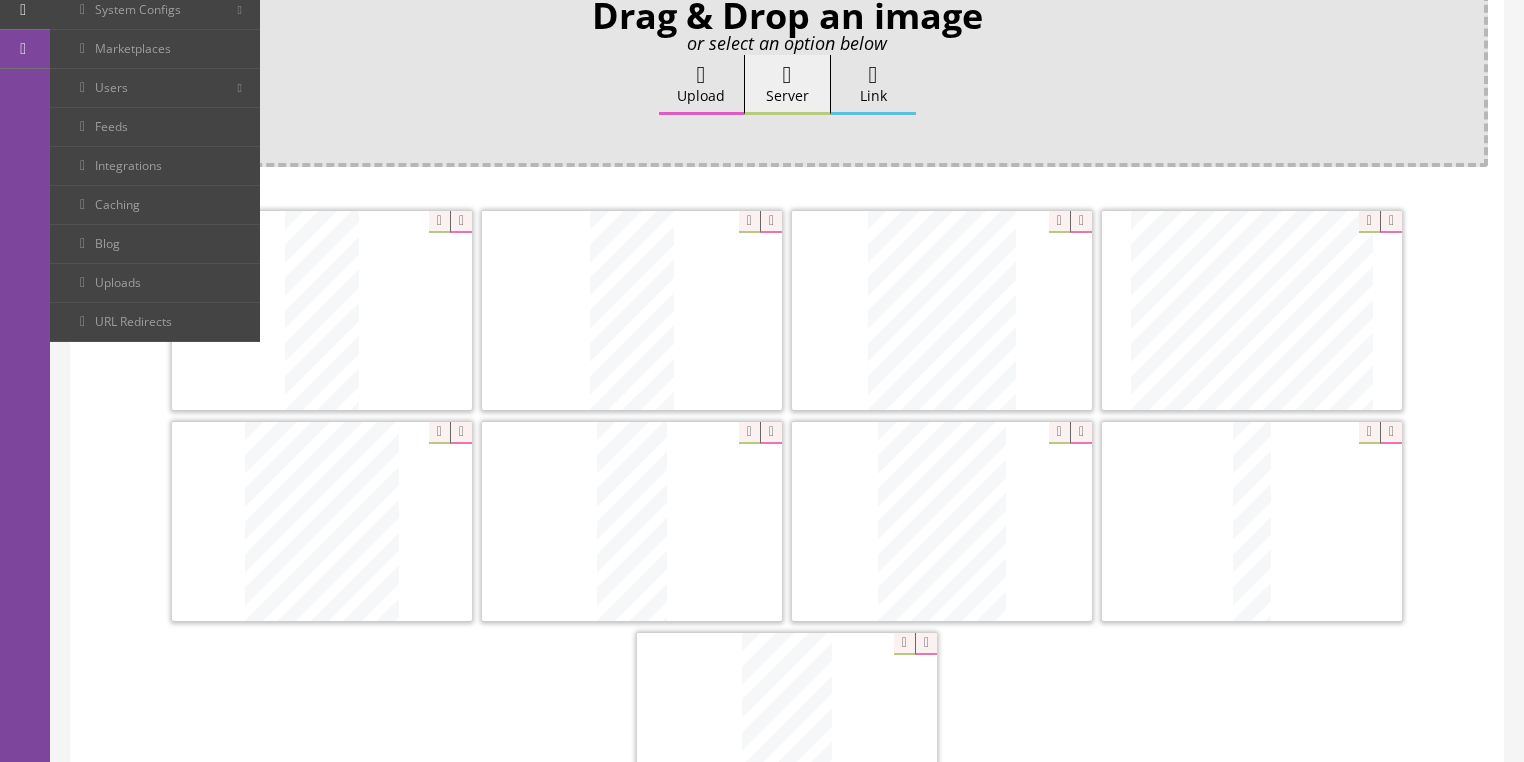 scroll, scrollTop: 400, scrollLeft: 0, axis: vertical 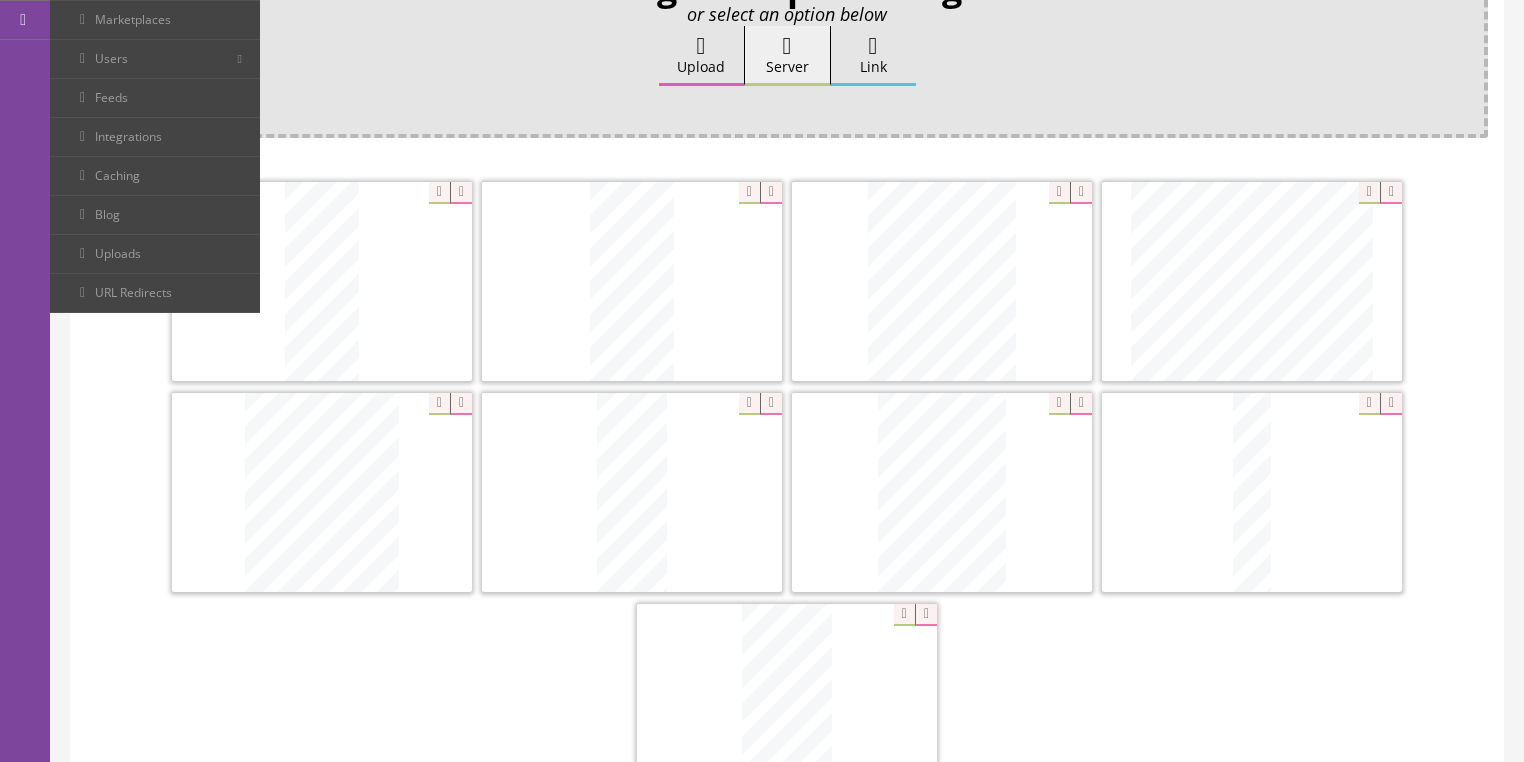 click at bounding box center (1081, 404) 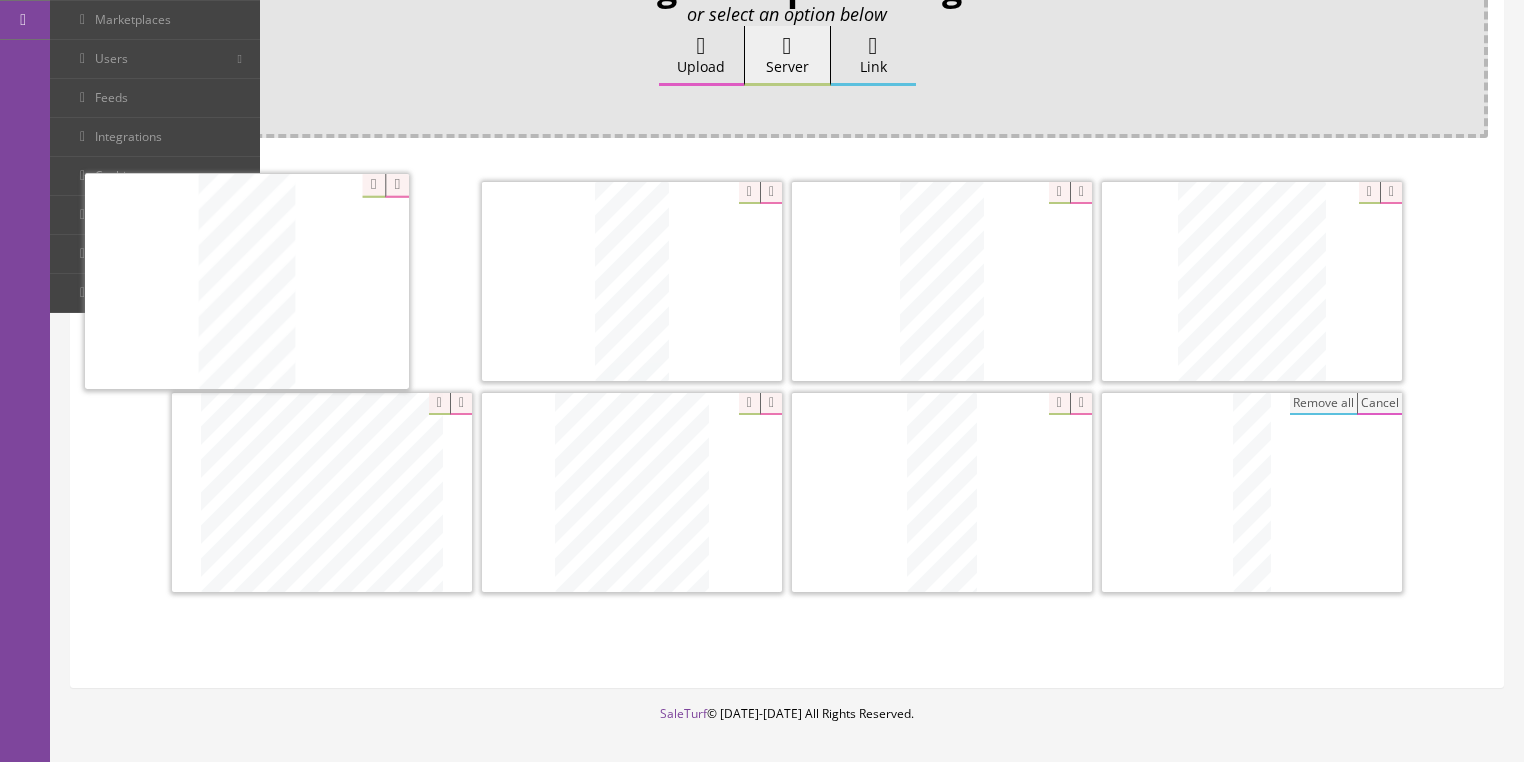 drag, startPoint x: 1196, startPoint y: 531, endPoint x: 256, endPoint y: 310, distance: 965.6298 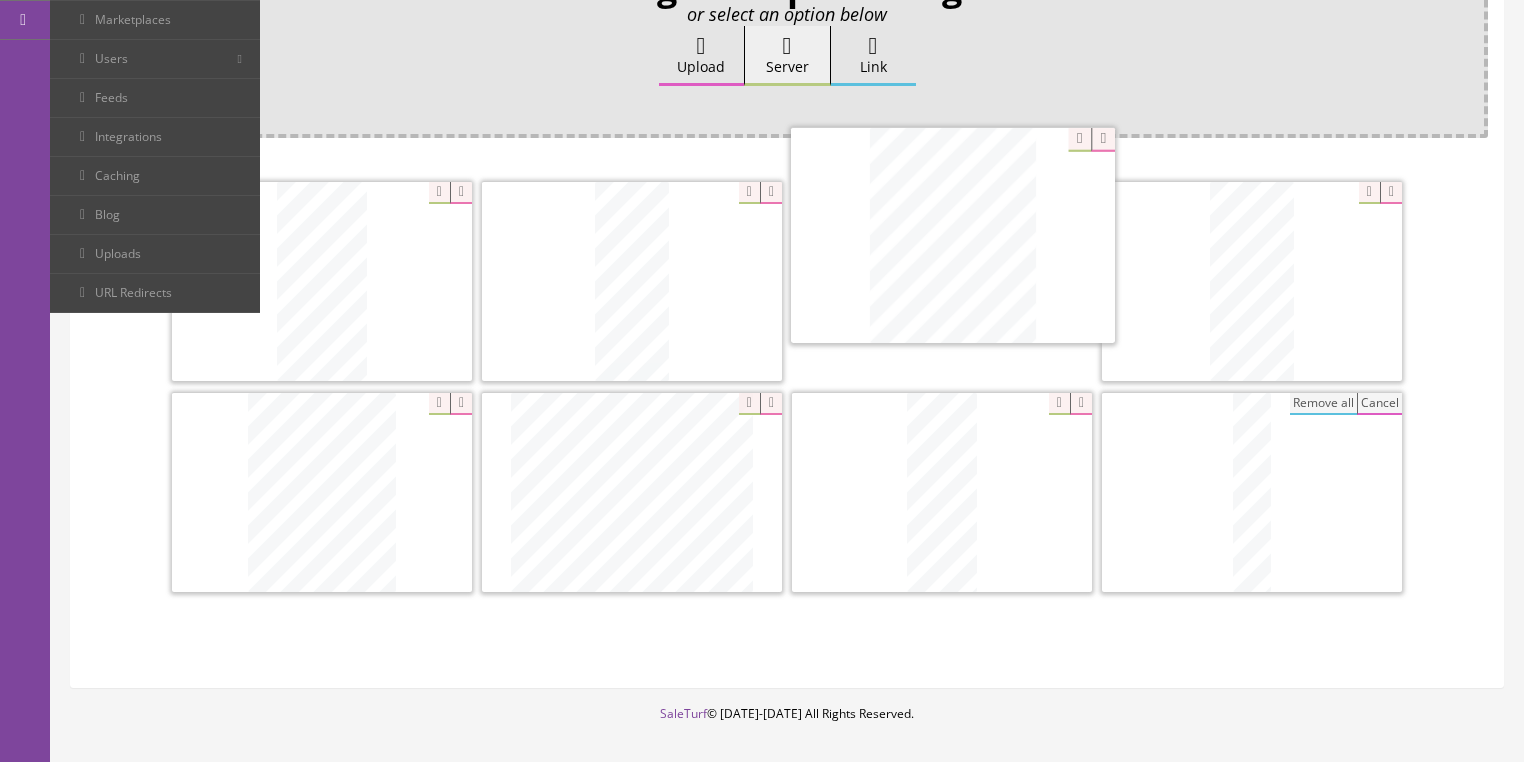 drag, startPoint x: 618, startPoint y: 481, endPoint x: 924, endPoint y: 261, distance: 376.87665 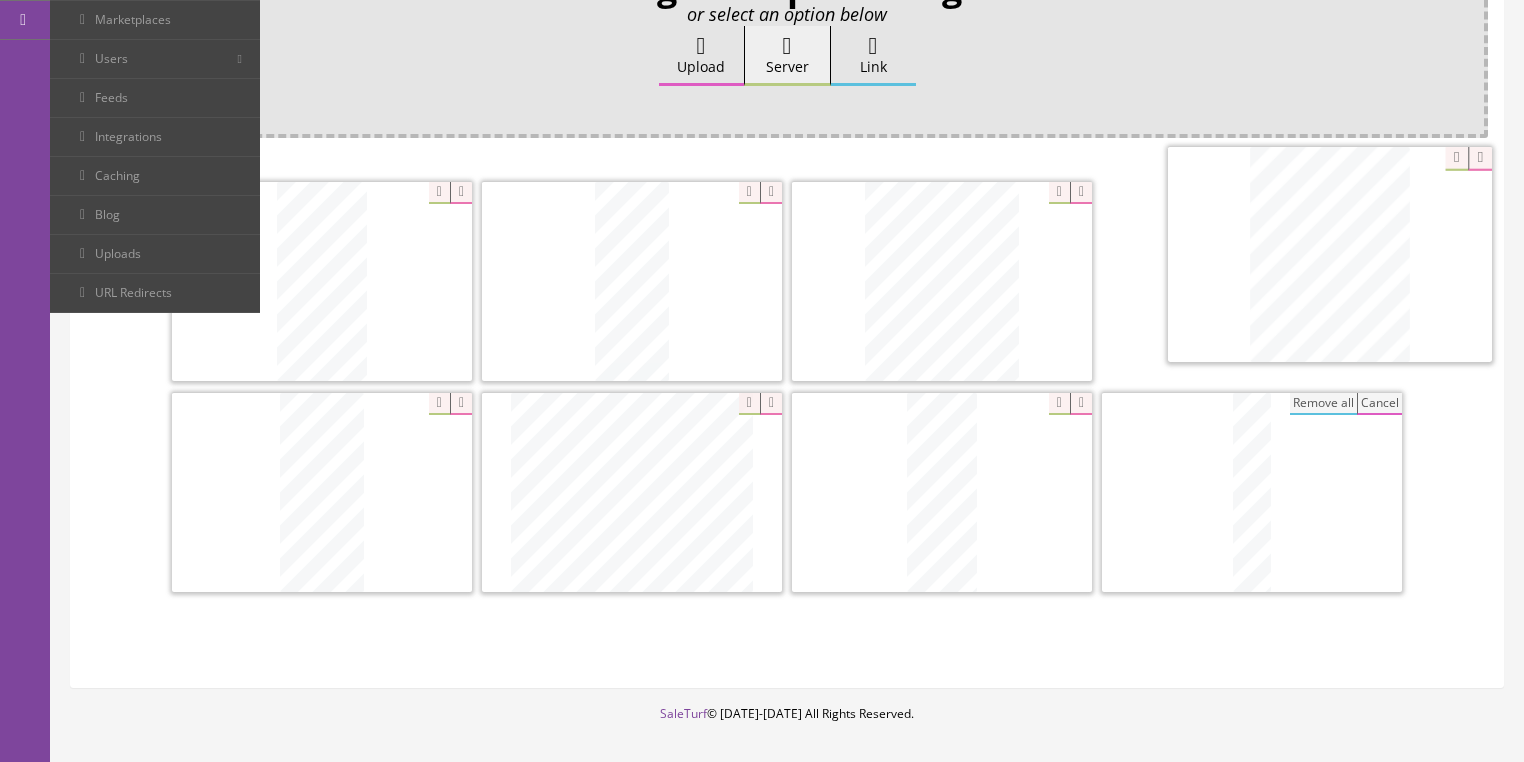 drag, startPoint x: 355, startPoint y: 460, endPoint x: 1208, endPoint y: 285, distance: 870.76636 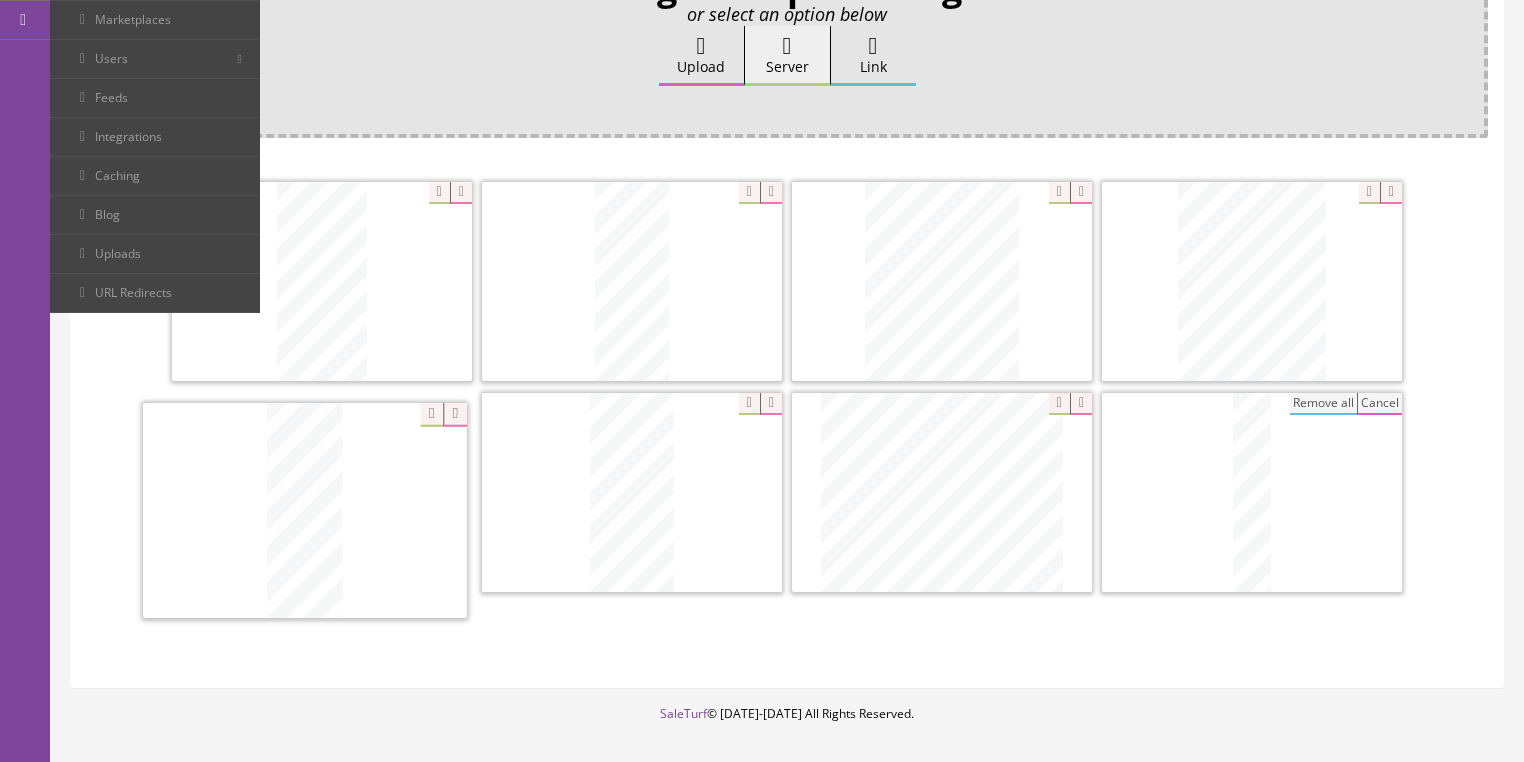 drag, startPoint x: 907, startPoint y: 463, endPoint x: 260, endPoint y: 480, distance: 647.2233 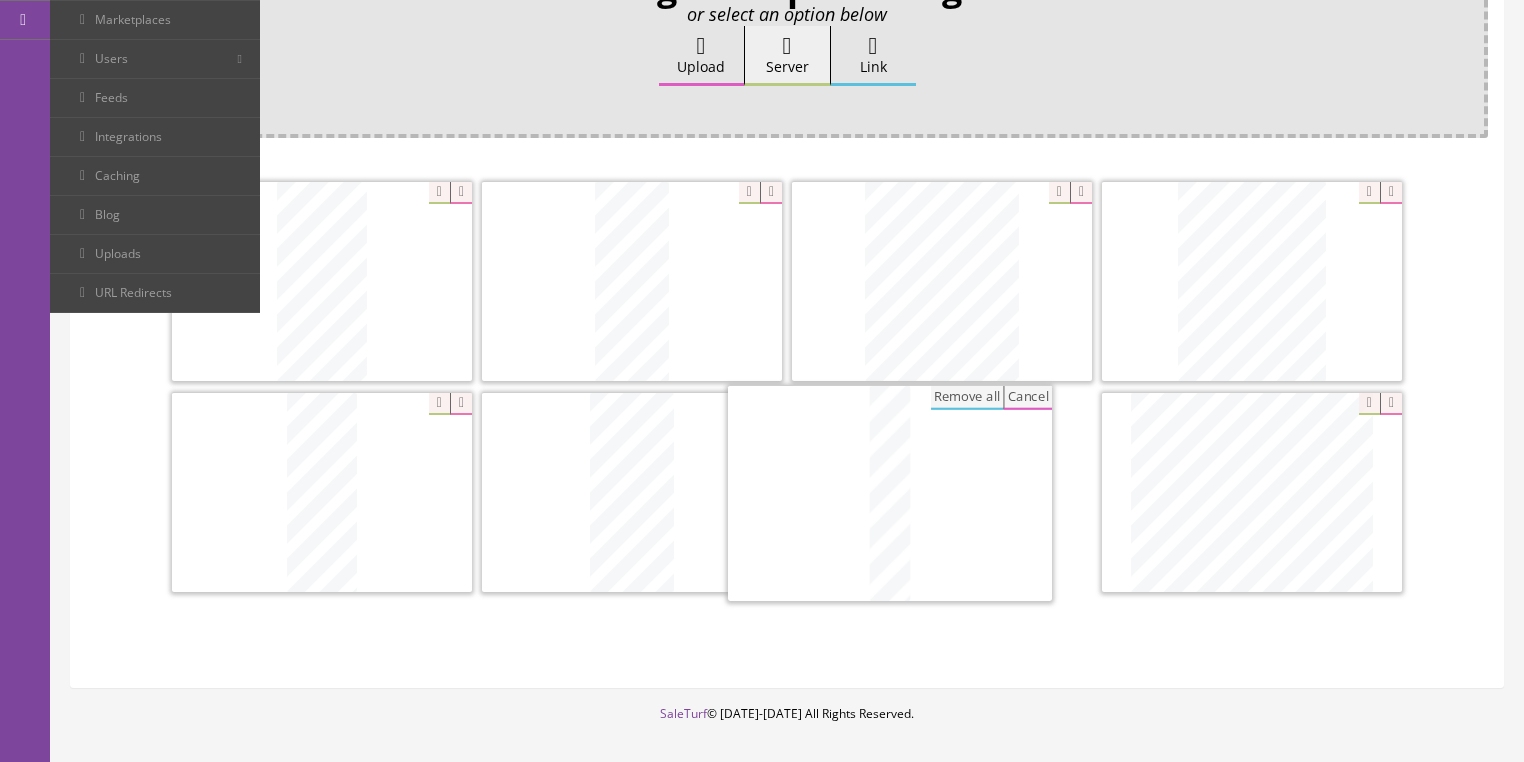 drag, startPoint x: 1164, startPoint y: 507, endPoint x: 987, endPoint y: 506, distance: 177.00282 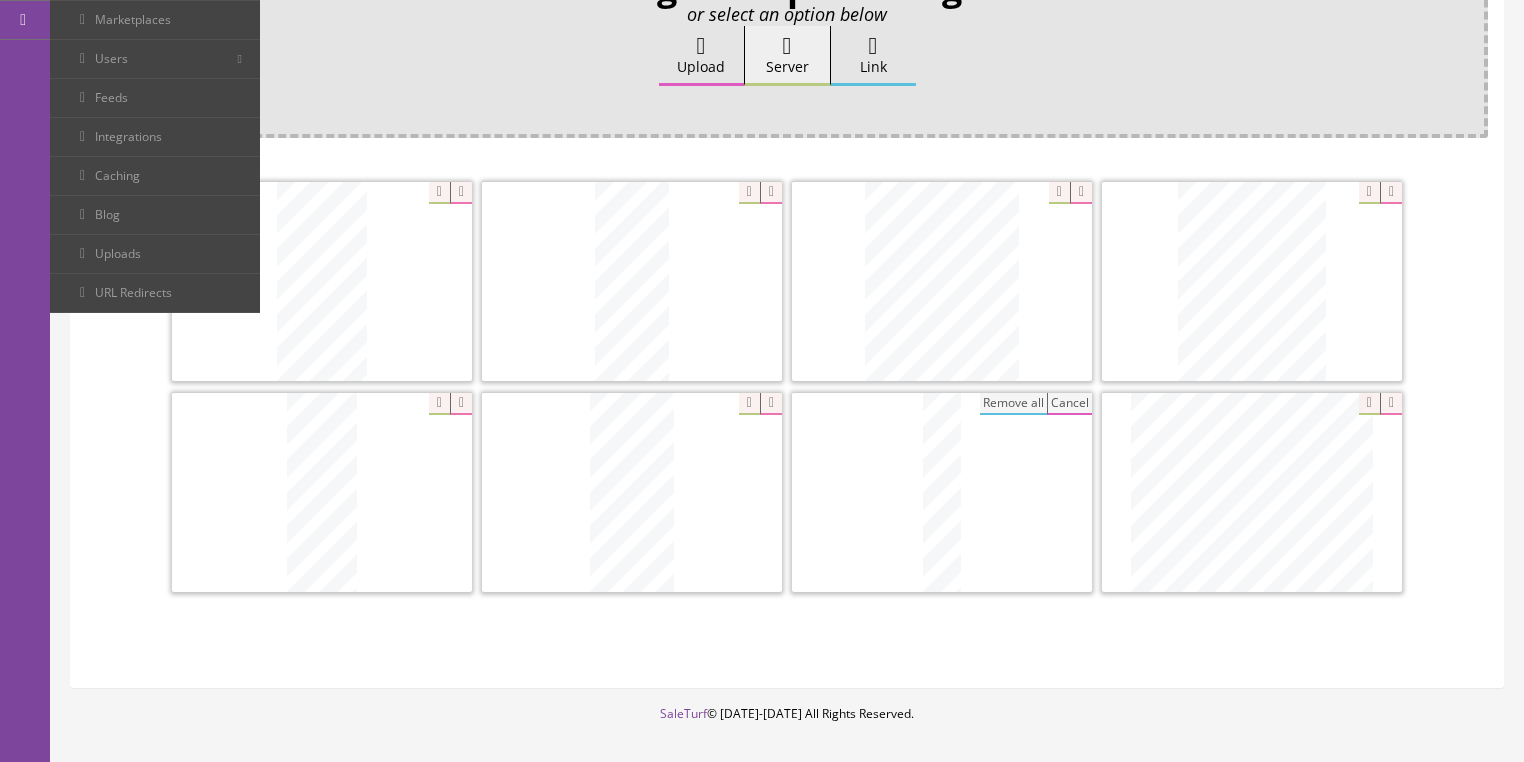 click at bounding box center [1391, 404] 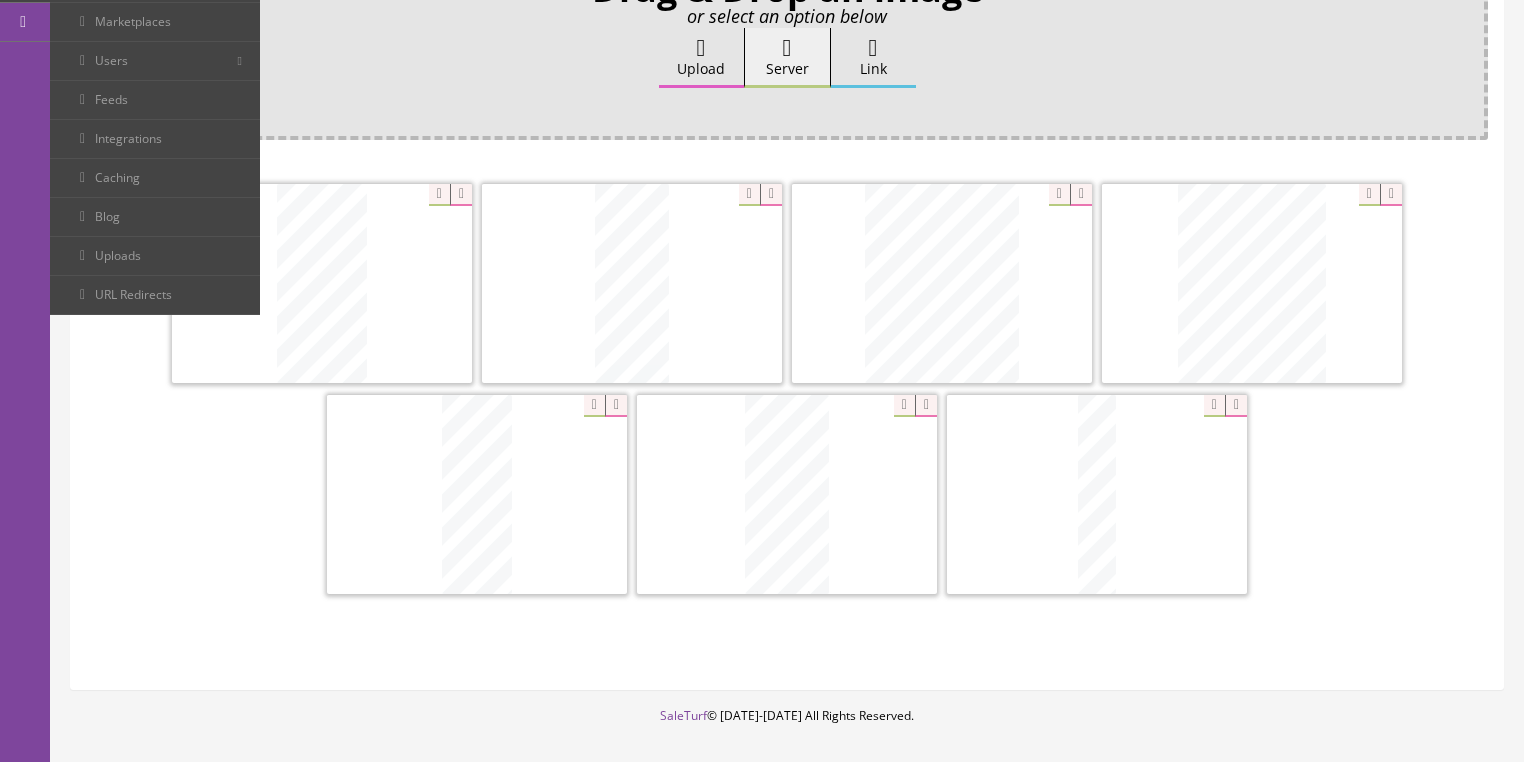 scroll, scrollTop: 238, scrollLeft: 0, axis: vertical 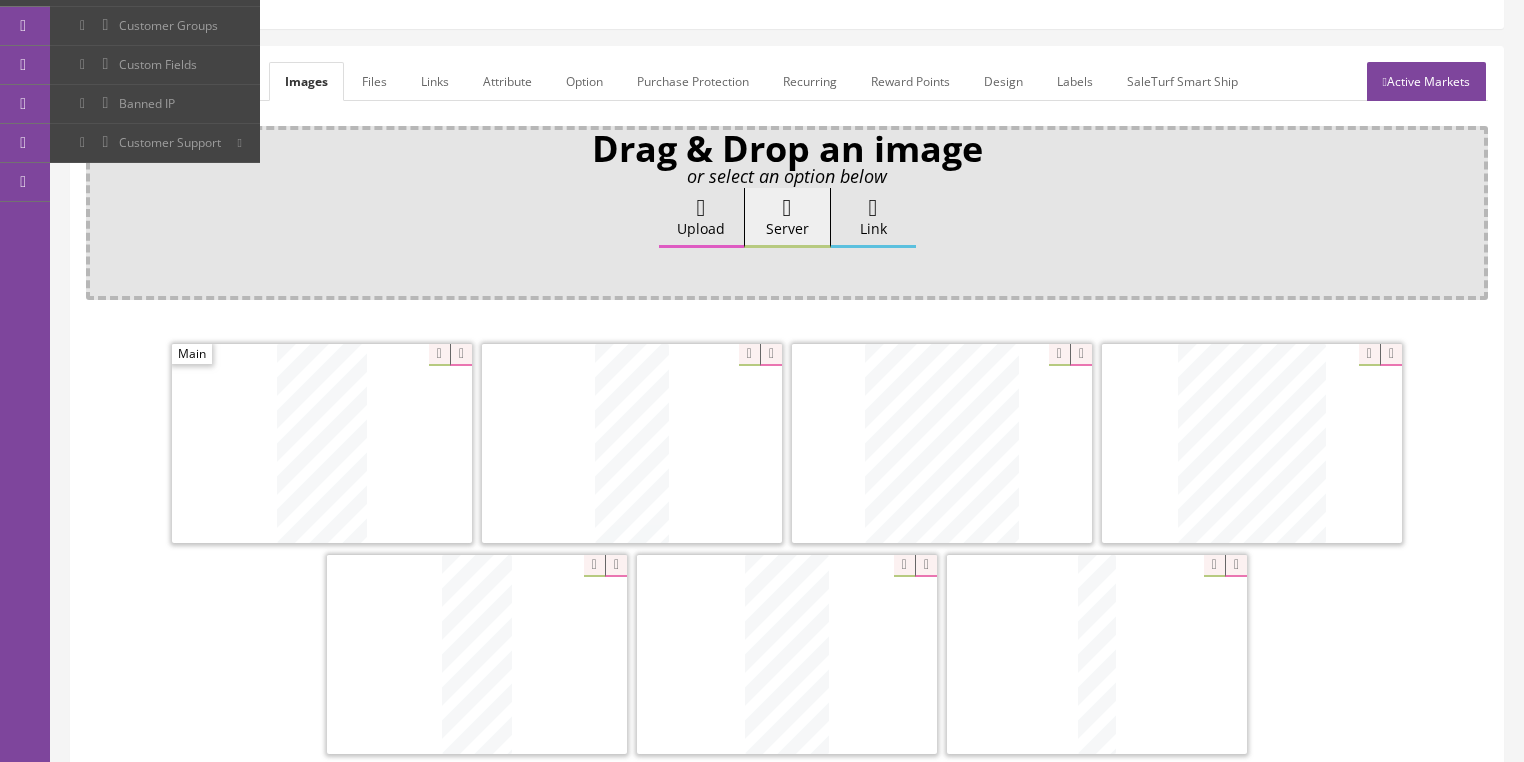 click on "Active Markets" at bounding box center (1426, 81) 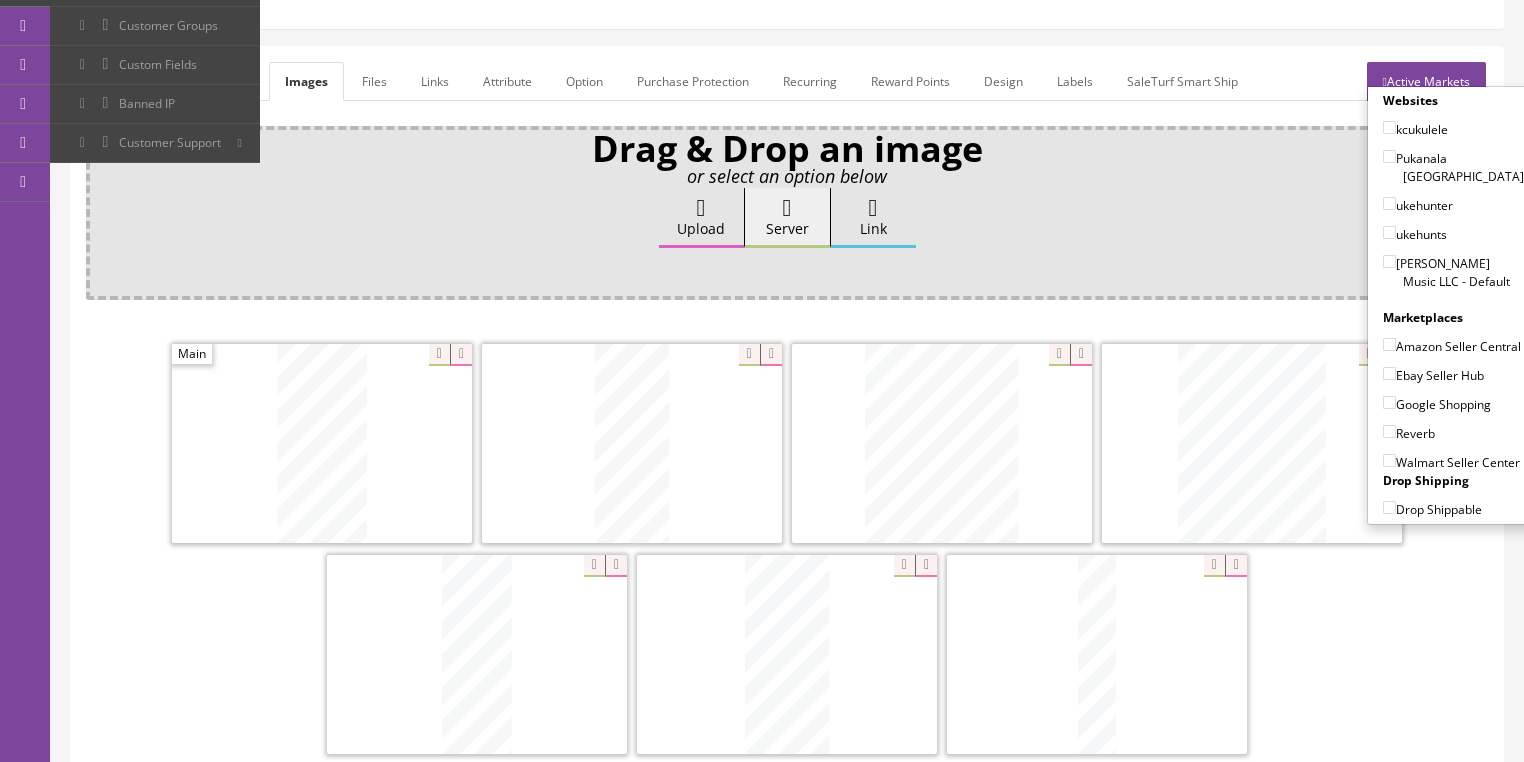 drag, startPoint x: 1380, startPoint y: 240, endPoint x: 1384, endPoint y: 279, distance: 39.20459 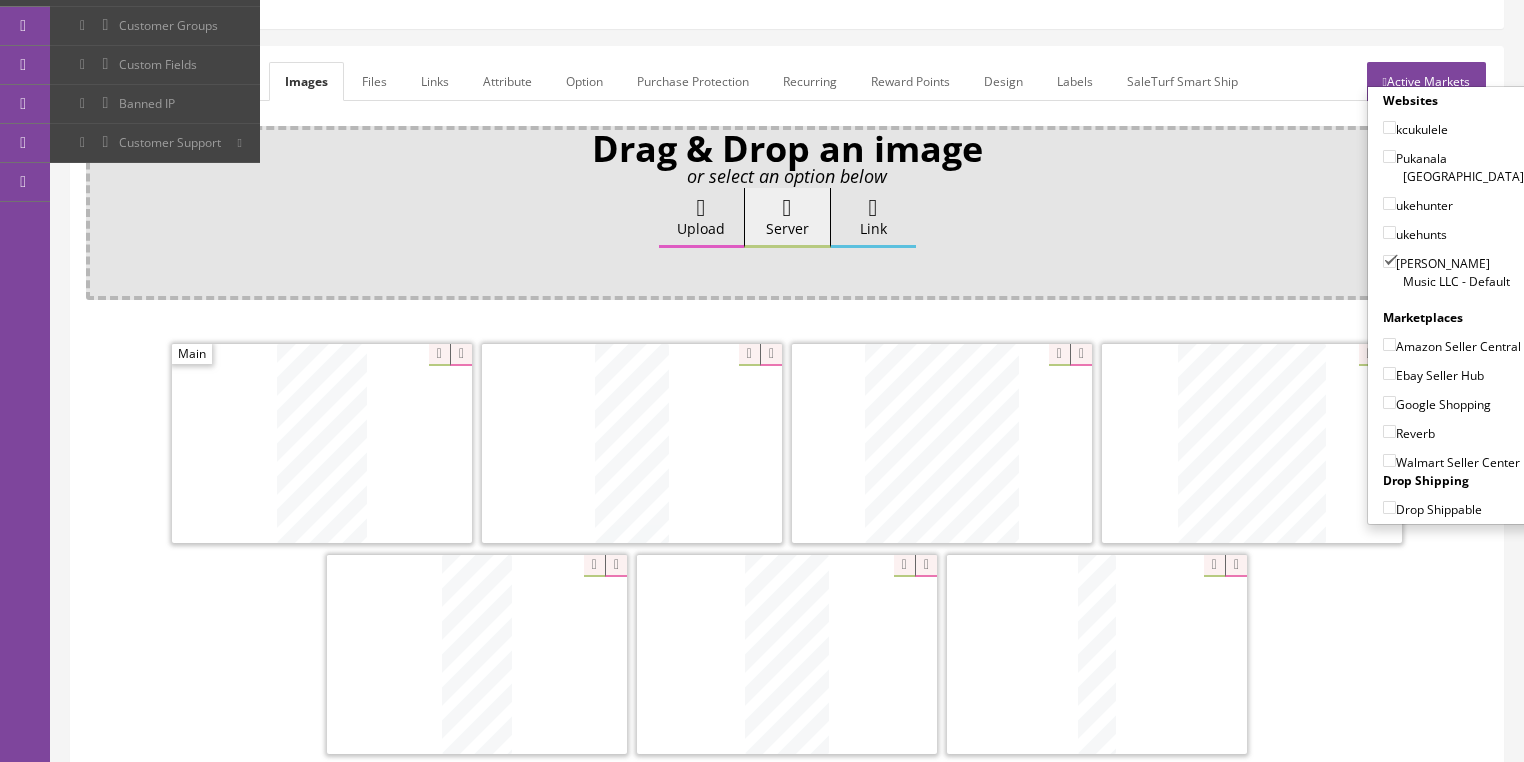 click on "Amazon Seller Central" at bounding box center (1389, 344) 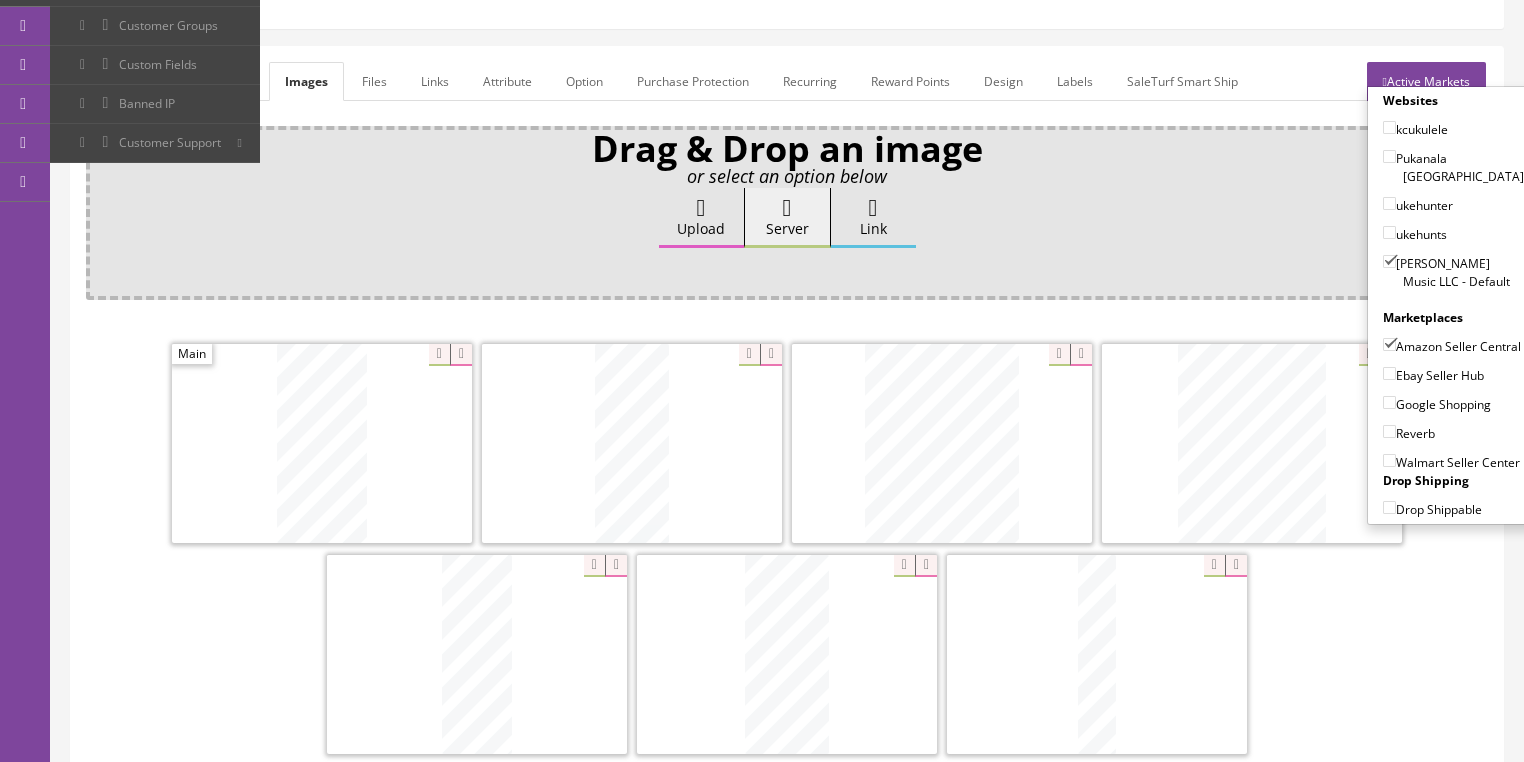 drag, startPoint x: 1380, startPoint y: 372, endPoint x: 1380, endPoint y: 388, distance: 16 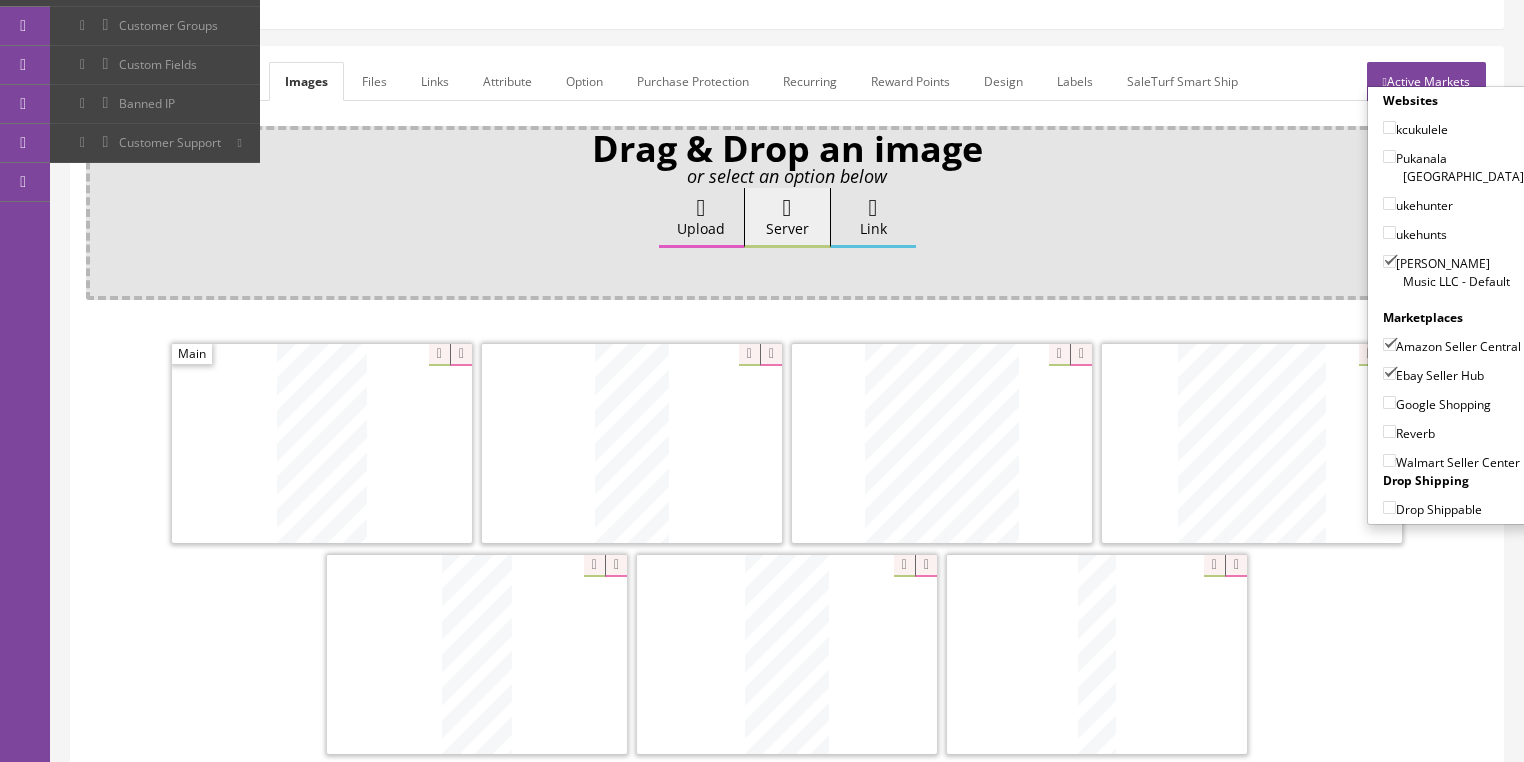 drag, startPoint x: 1380, startPoint y: 400, endPoint x: 1380, endPoint y: 419, distance: 19 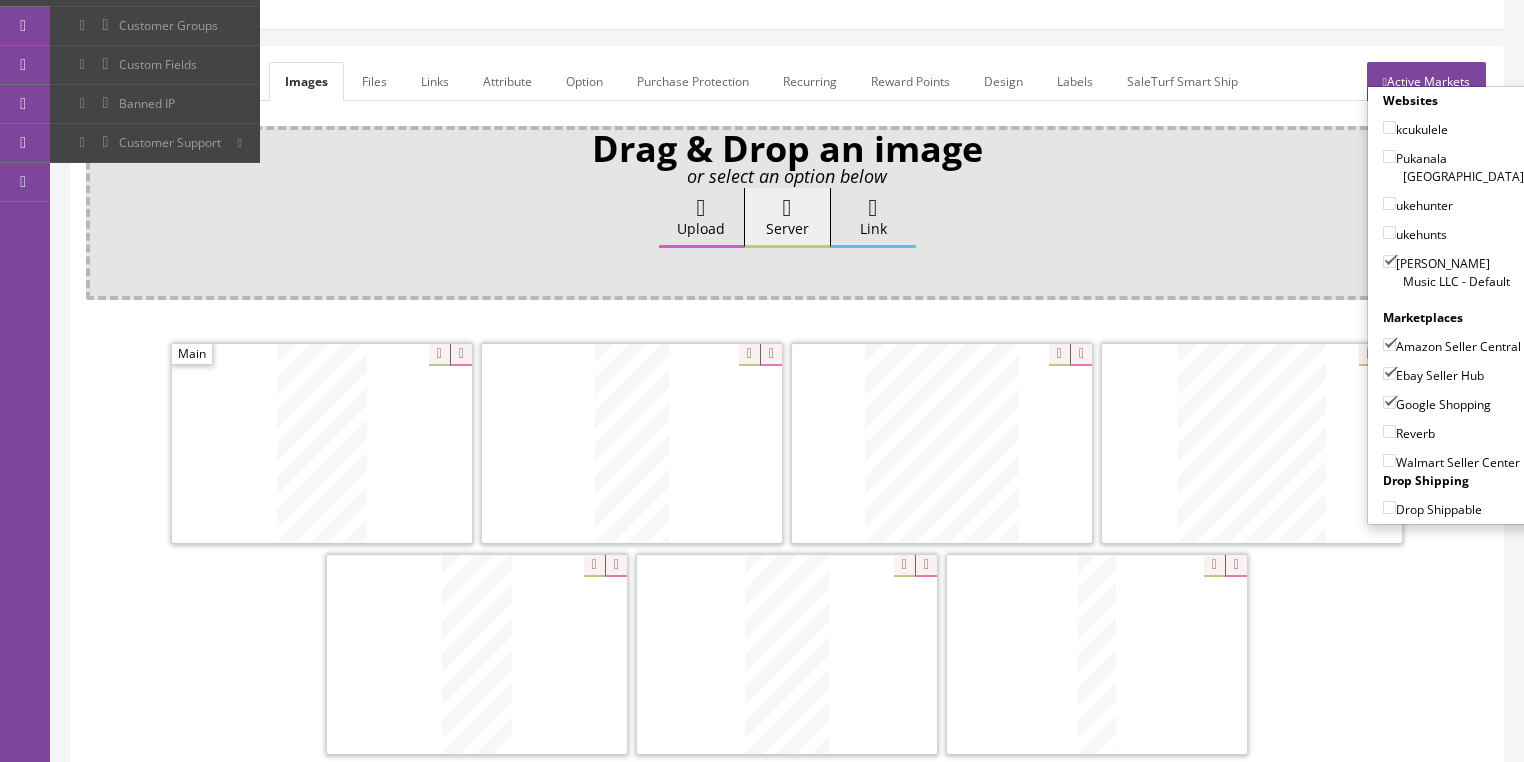 click on "Reverb" at bounding box center (1389, 431) 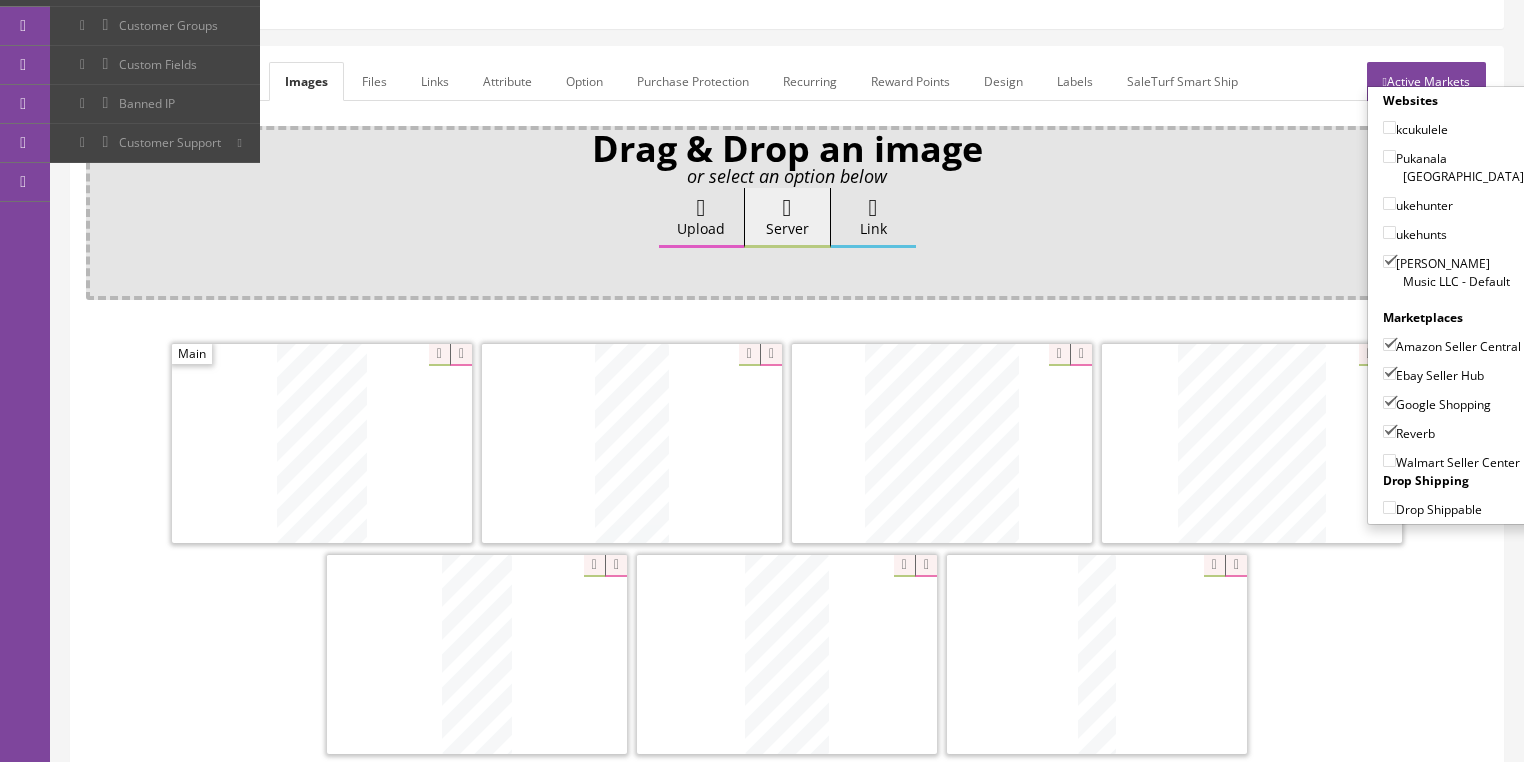 click on "Active Markets" at bounding box center (1426, 81) 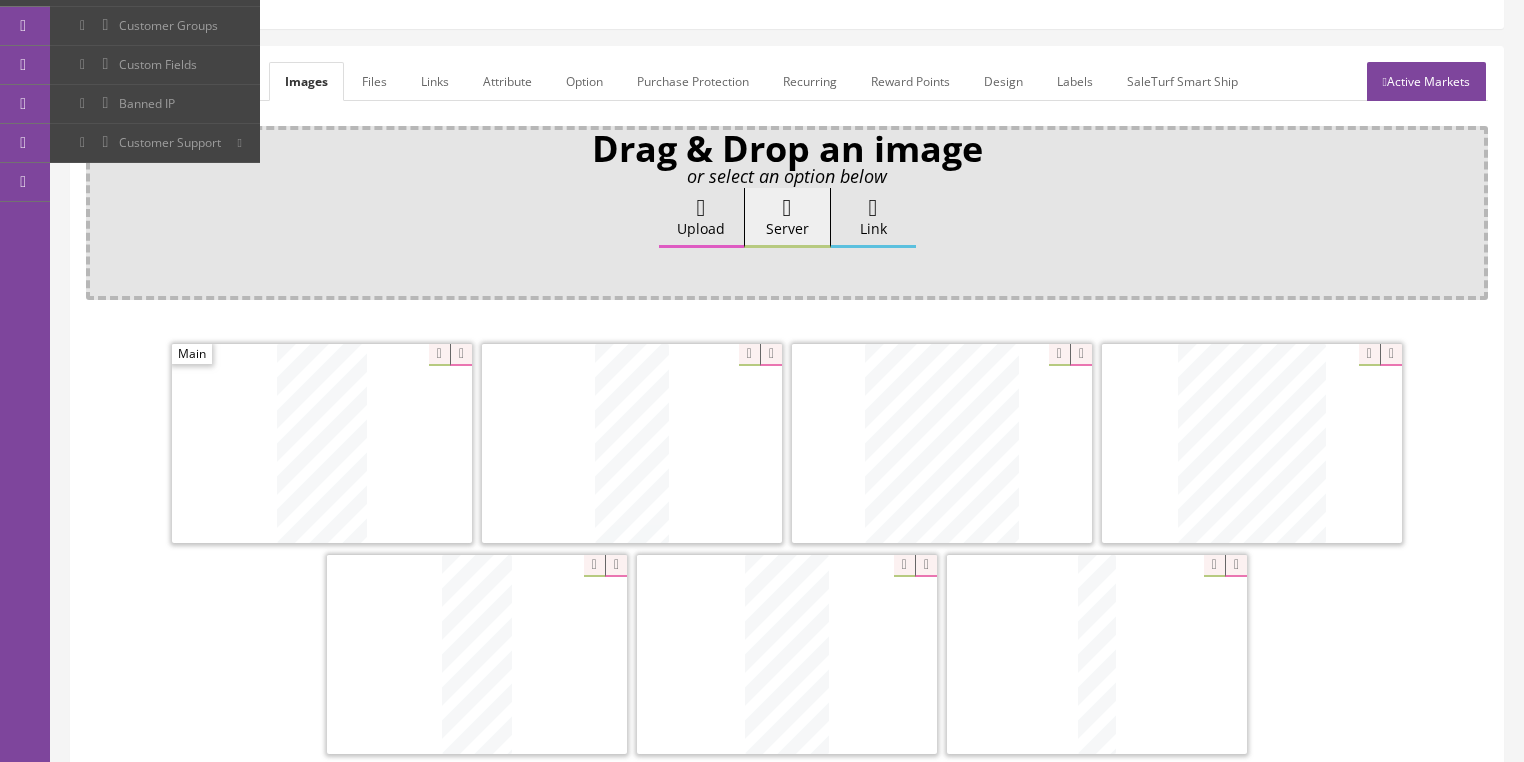 click on "General" at bounding box center (124, 81) 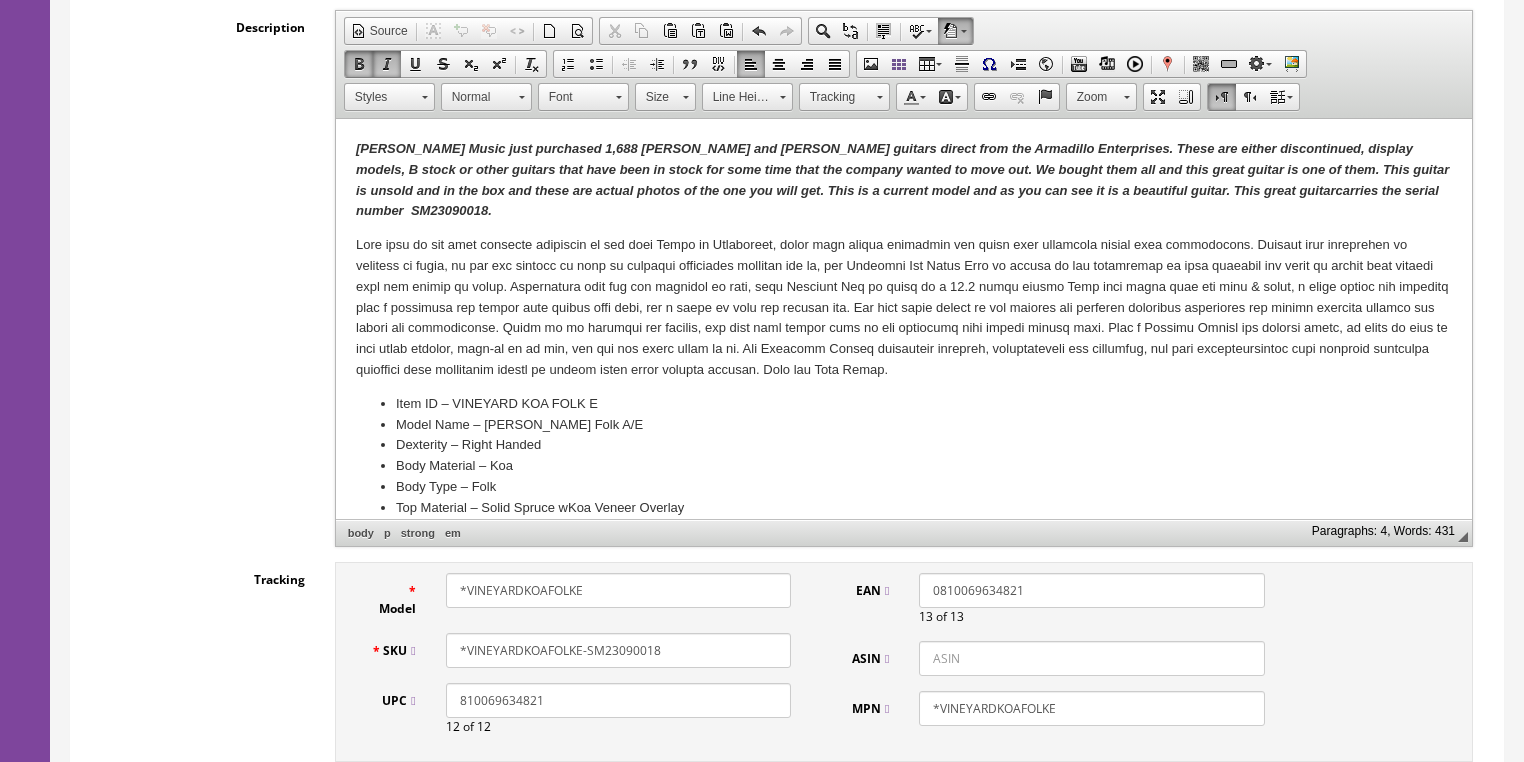 scroll, scrollTop: 478, scrollLeft: 0, axis: vertical 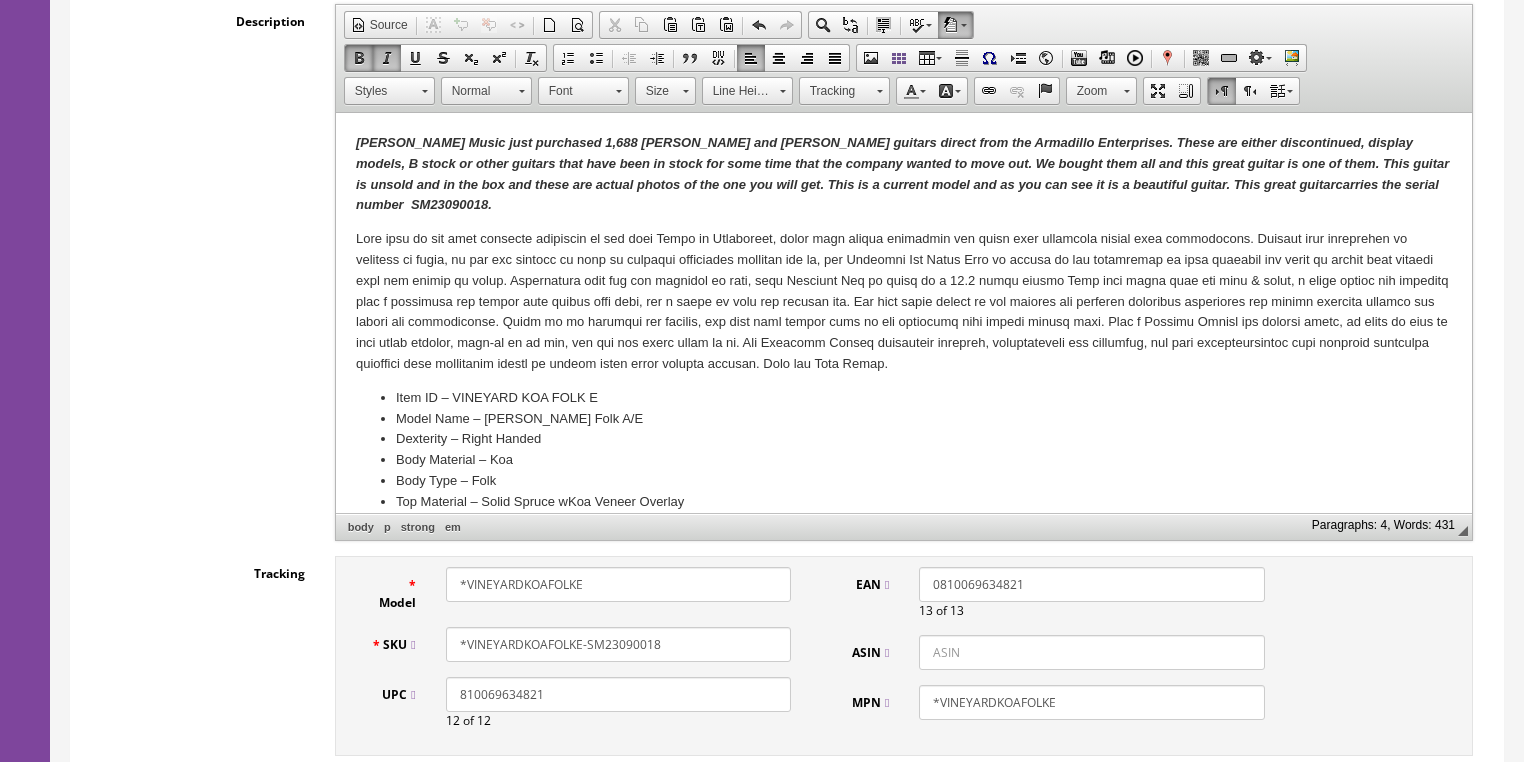 drag, startPoint x: 672, startPoint y: 644, endPoint x: 452, endPoint y: 653, distance: 220.18402 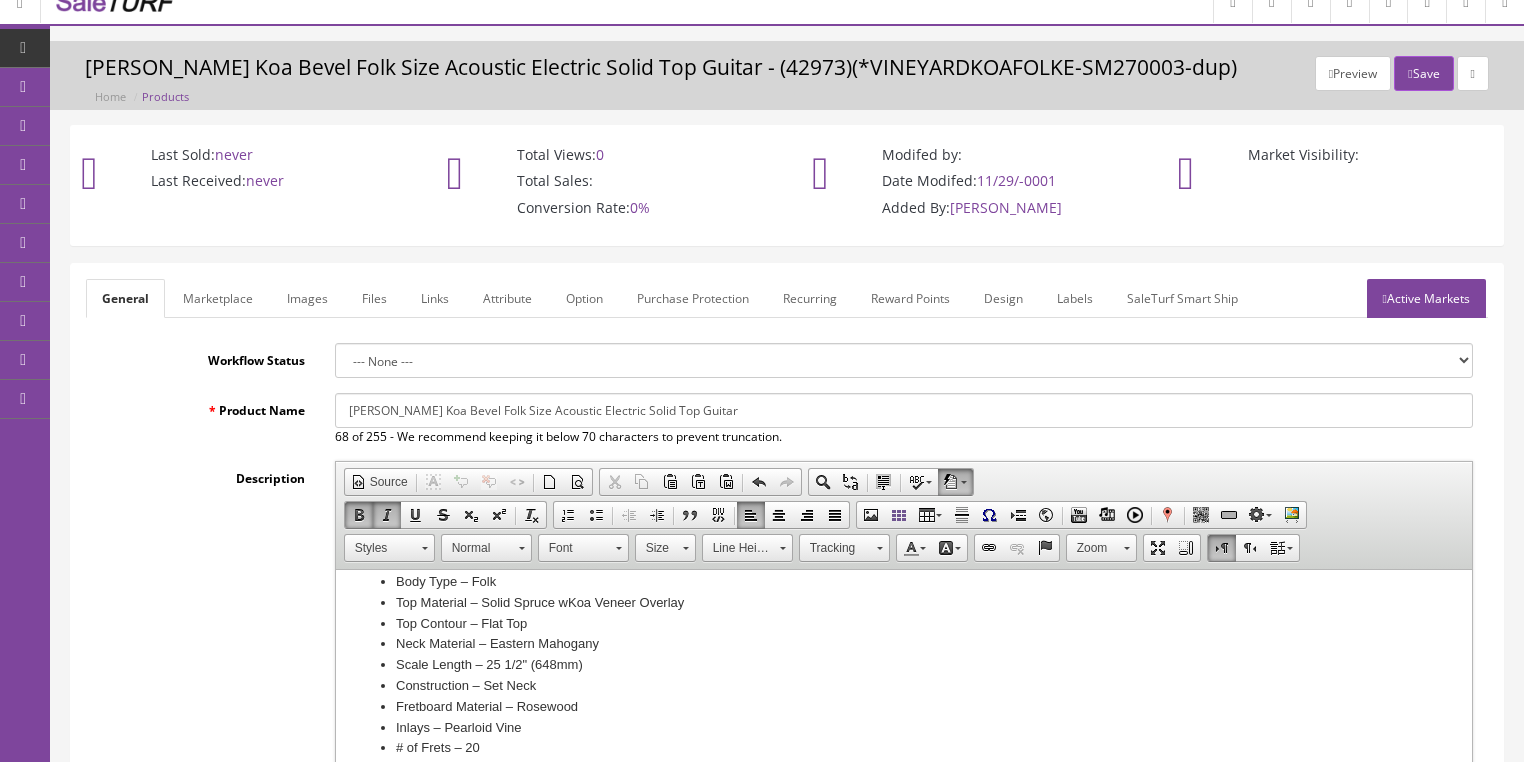 scroll, scrollTop: 0, scrollLeft: 0, axis: both 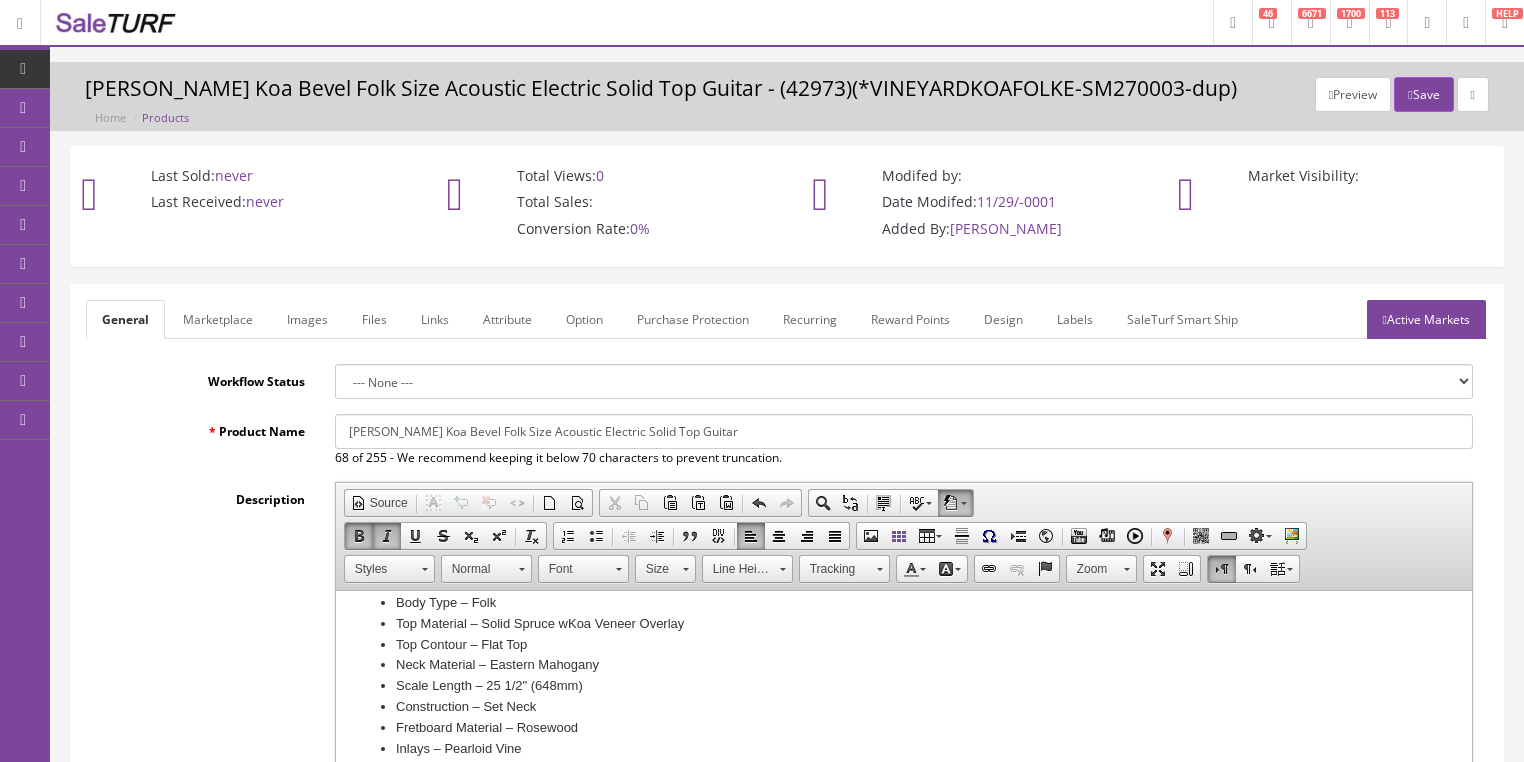 click on "Active Markets" at bounding box center [1426, 319] 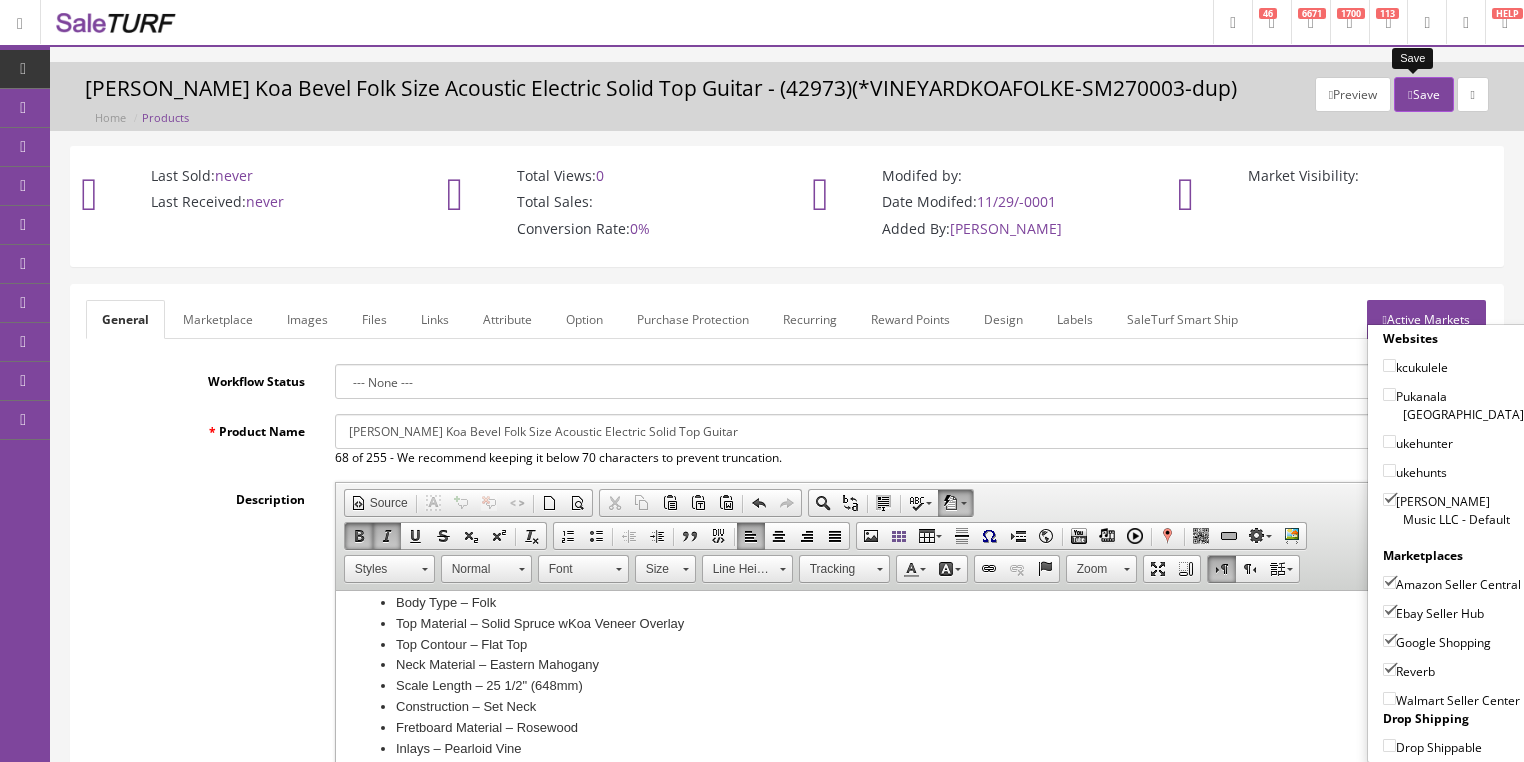 click on "Save" at bounding box center (1423, 94) 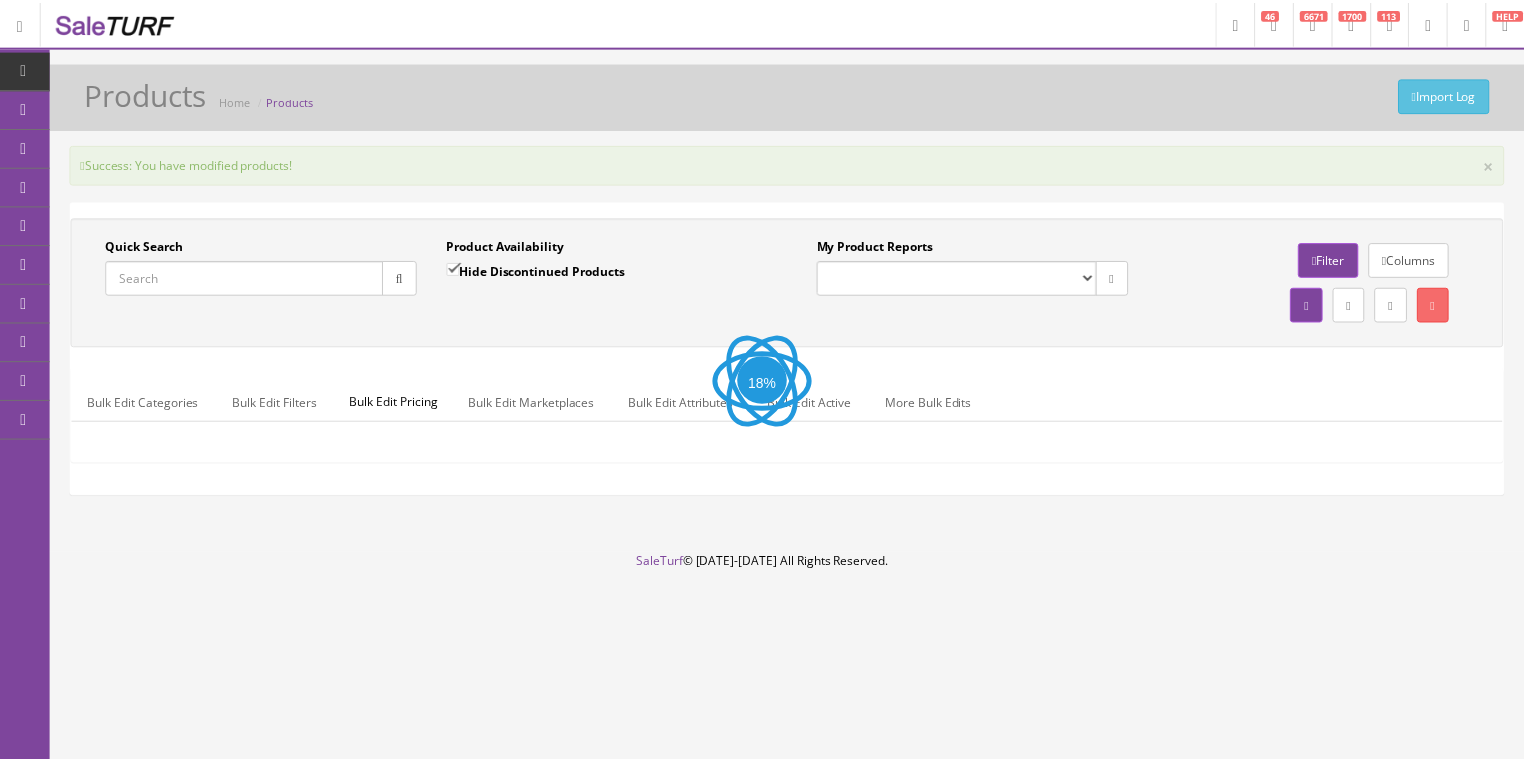 scroll, scrollTop: 0, scrollLeft: 0, axis: both 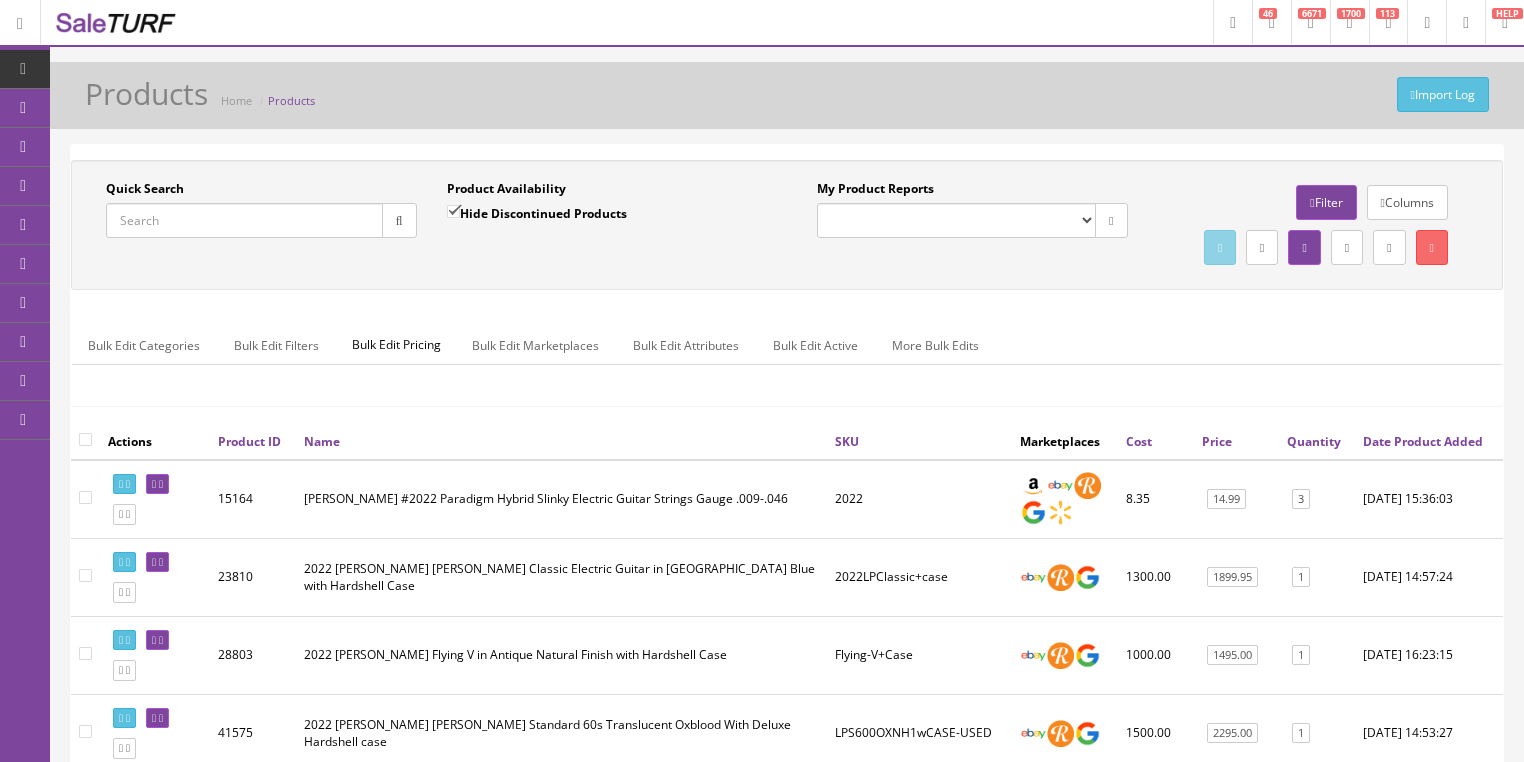 click on "Quick Search" at bounding box center (244, 220) 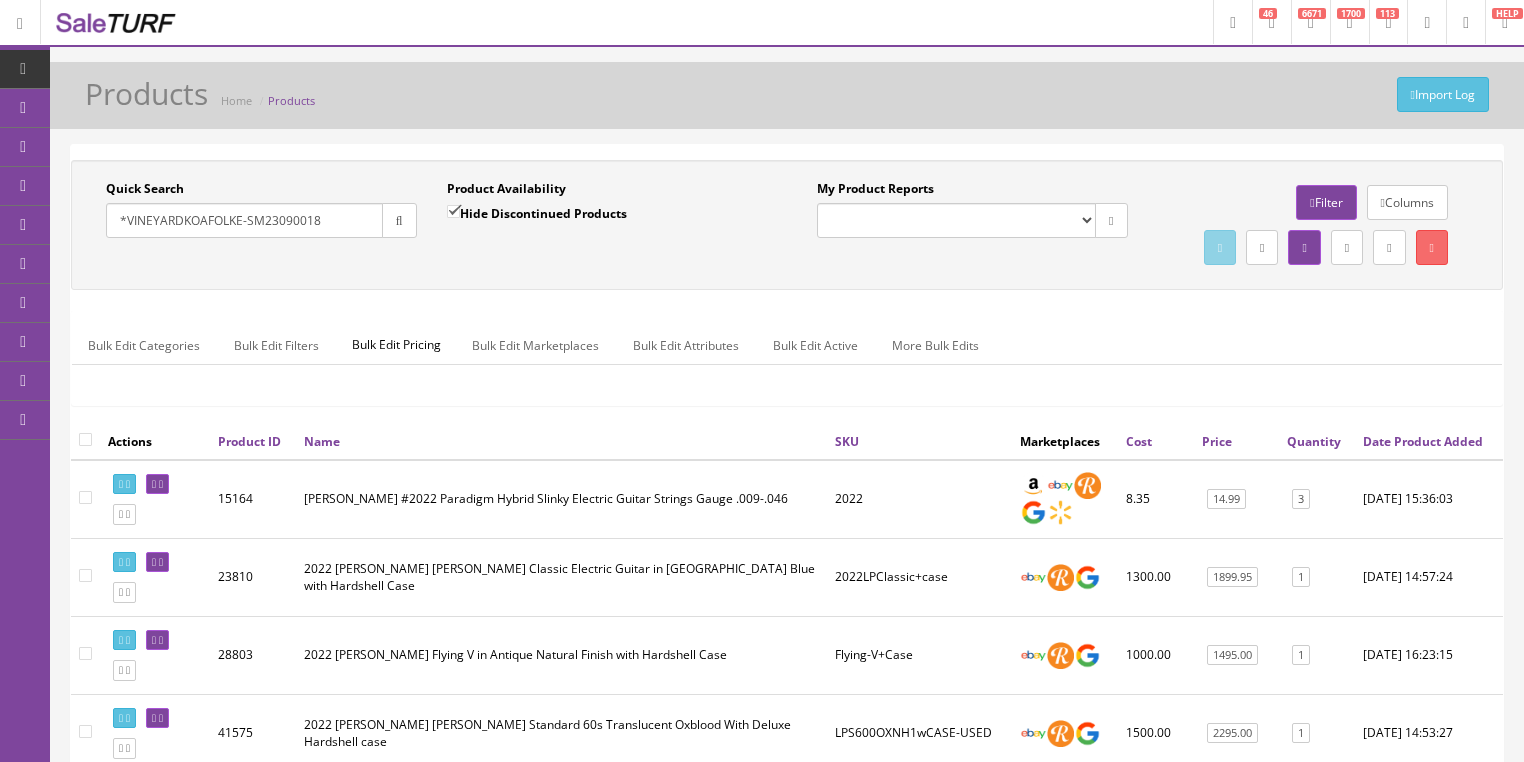 click at bounding box center (399, 221) 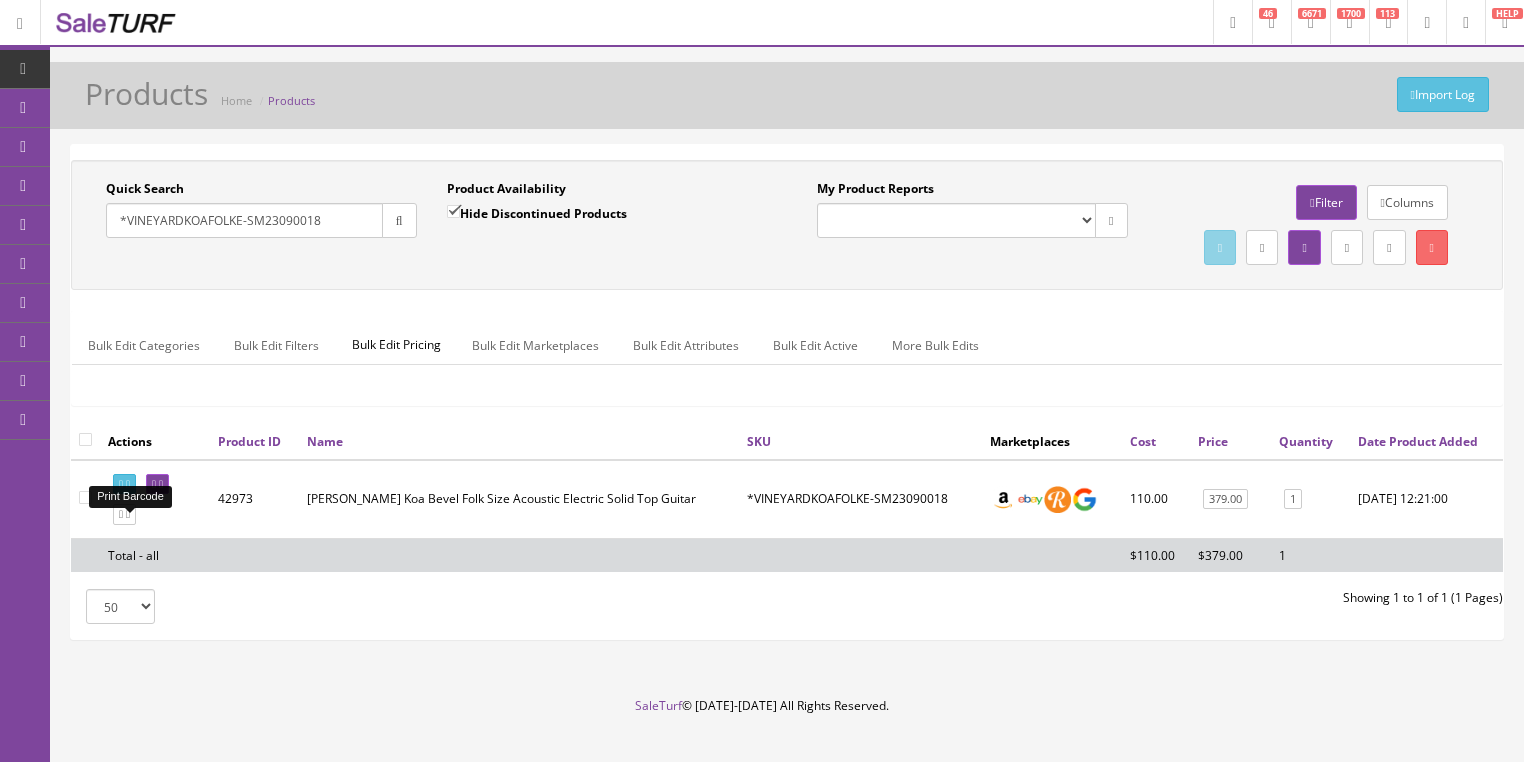 click at bounding box center [124, 484] 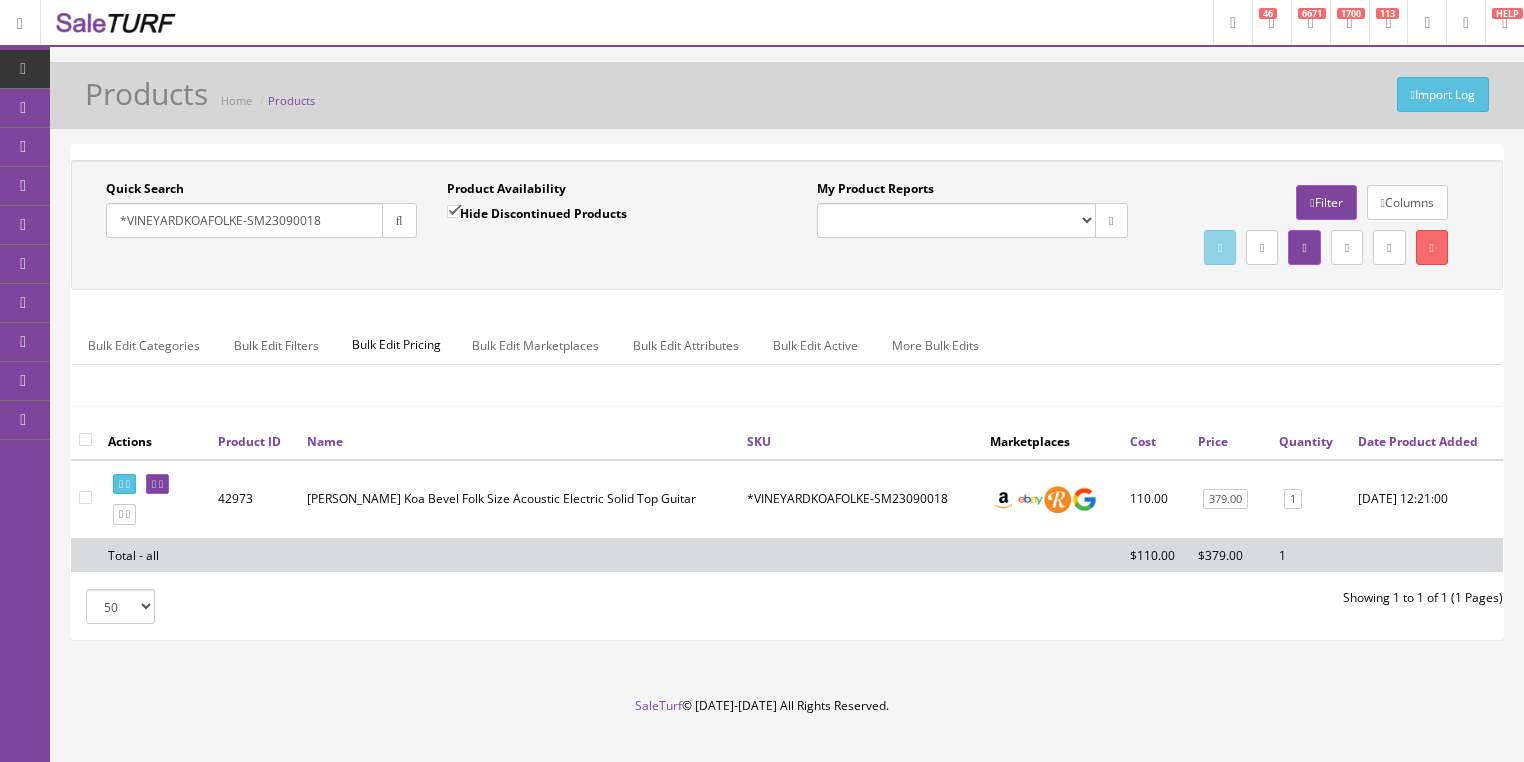 drag, startPoint x: 324, startPoint y: 220, endPoint x: 92, endPoint y: 279, distance: 239.38463 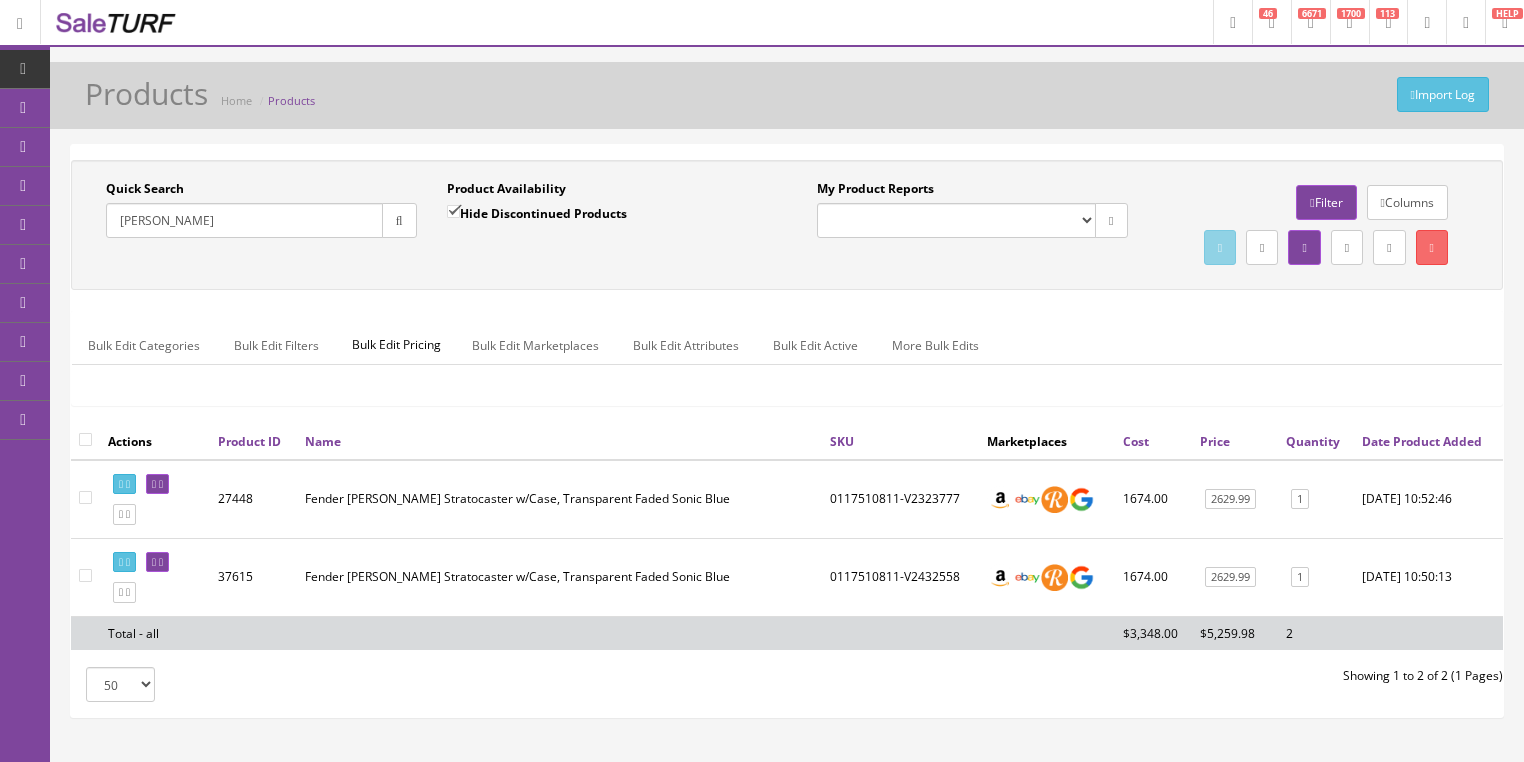 drag, startPoint x: 235, startPoint y: 216, endPoint x: 68, endPoint y: 272, distance: 176.13914 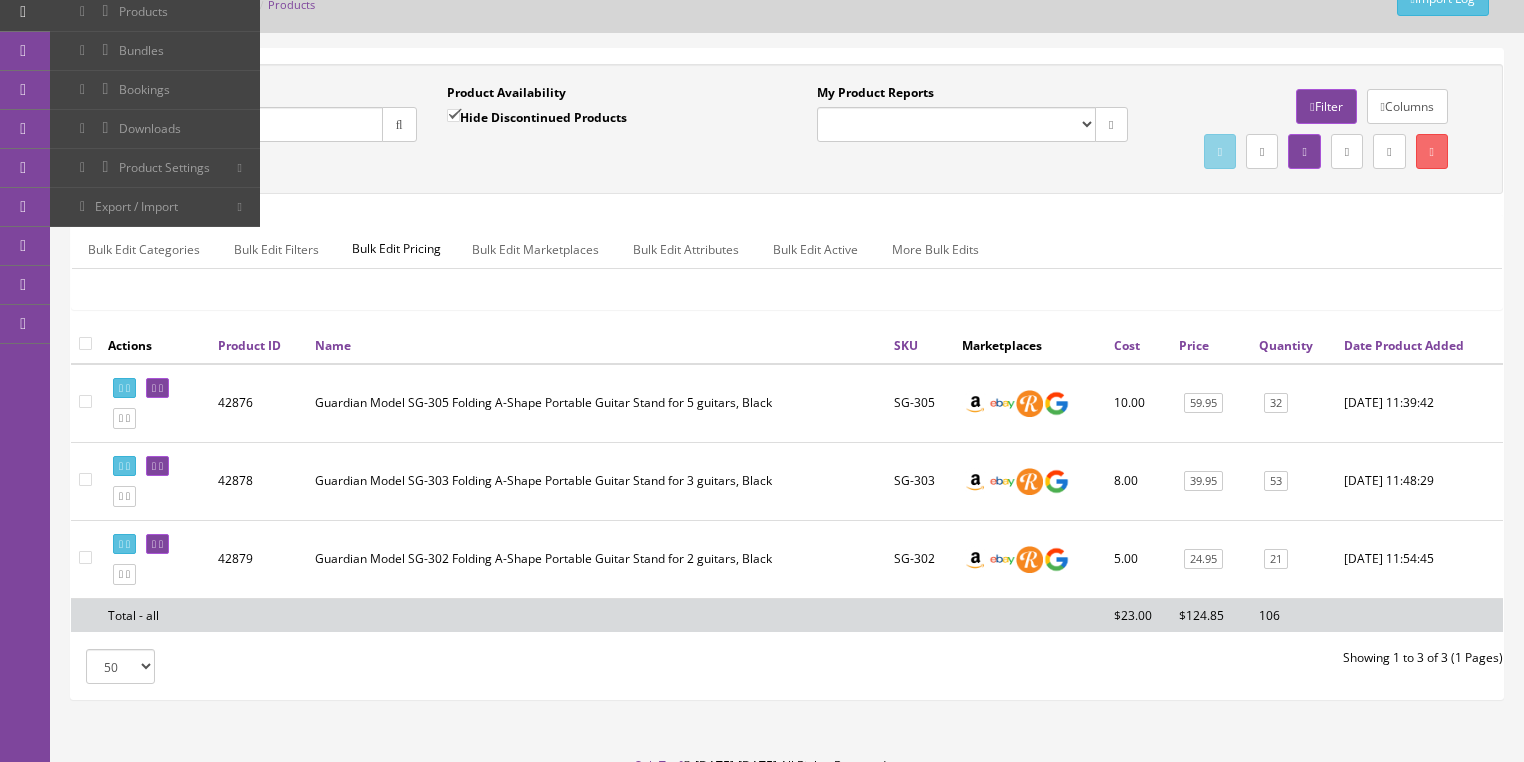 scroll, scrollTop: 160, scrollLeft: 0, axis: vertical 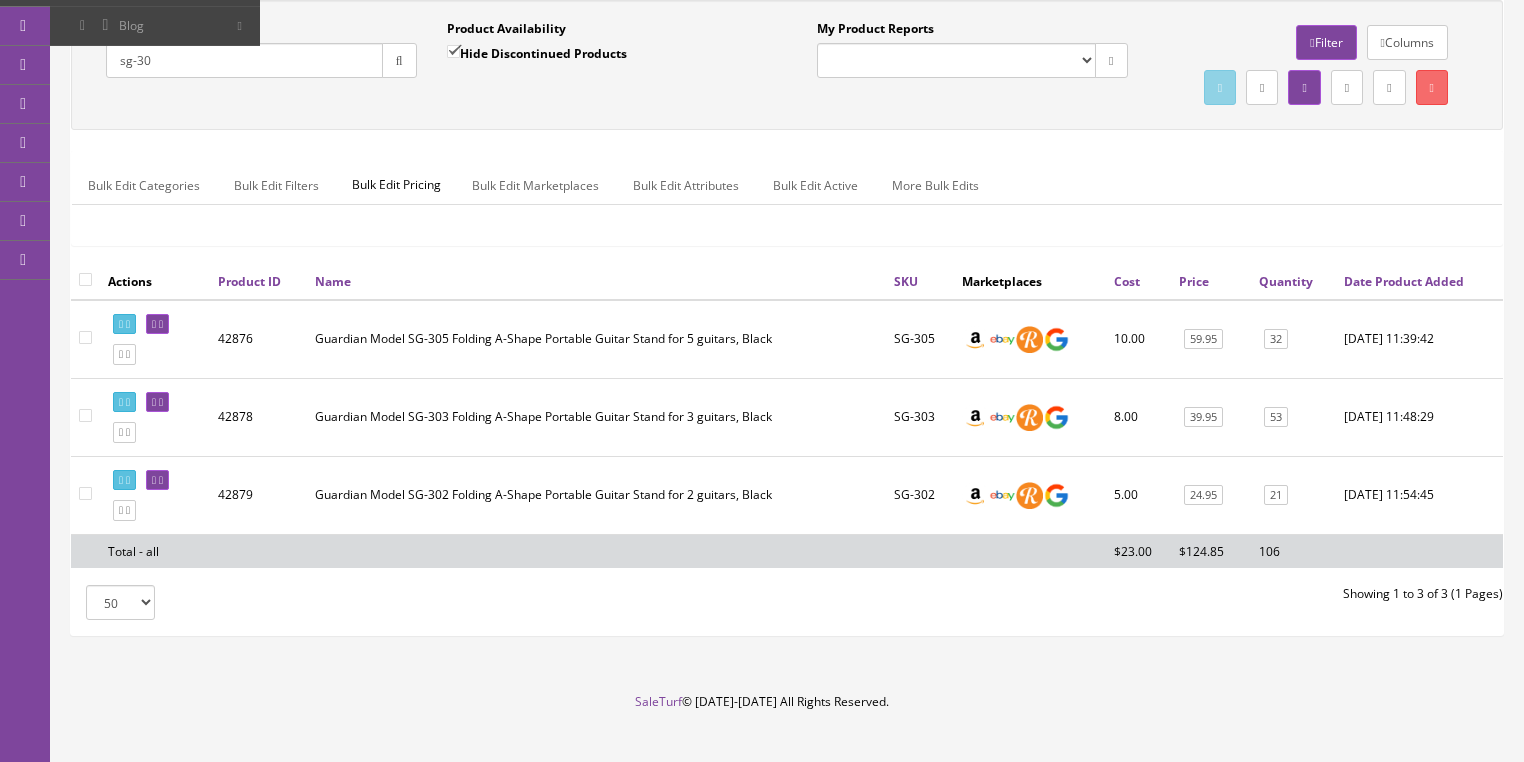 drag, startPoint x: 246, startPoint y: 56, endPoint x: 52, endPoint y: 74, distance: 194.83327 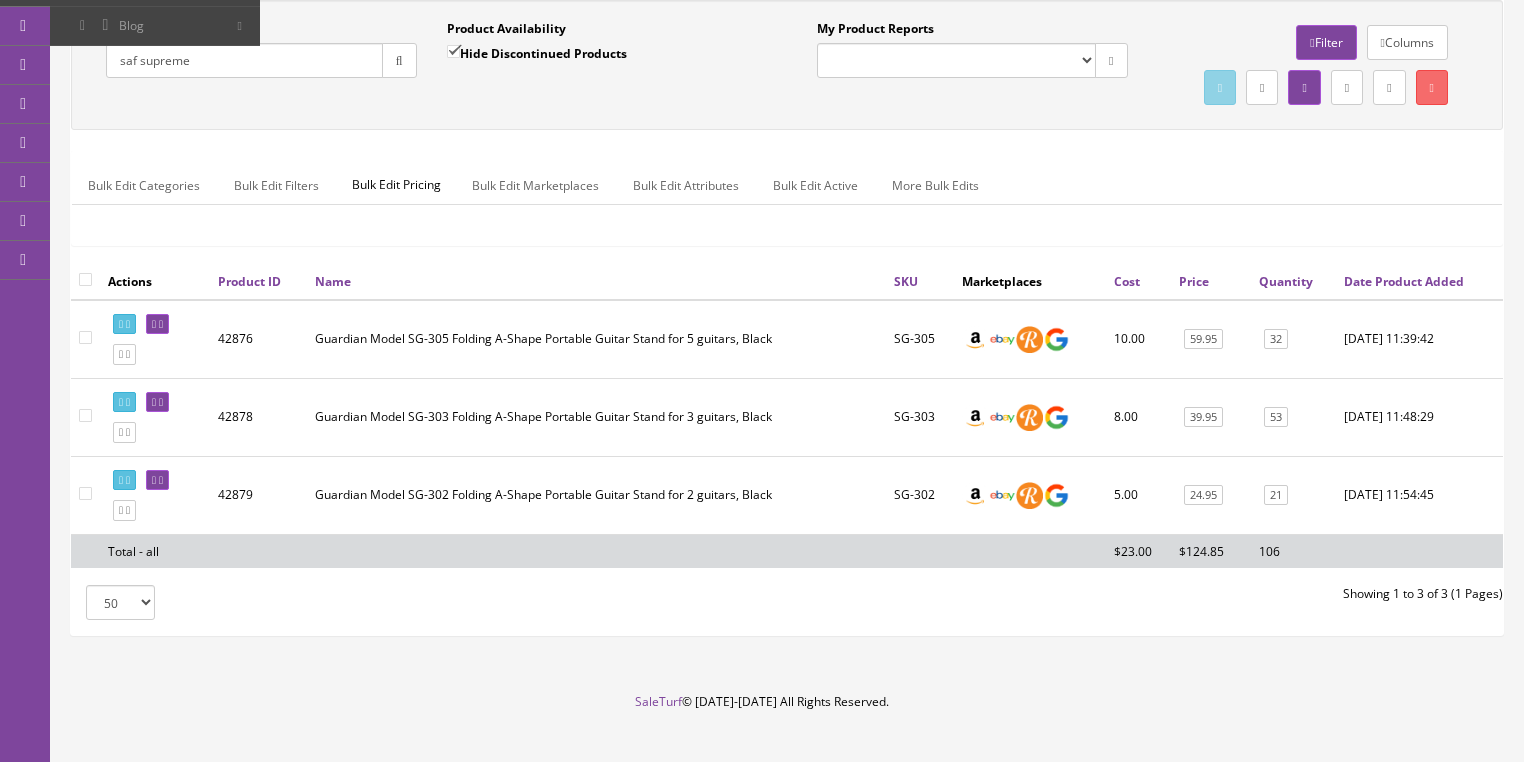type on "saf supreme" 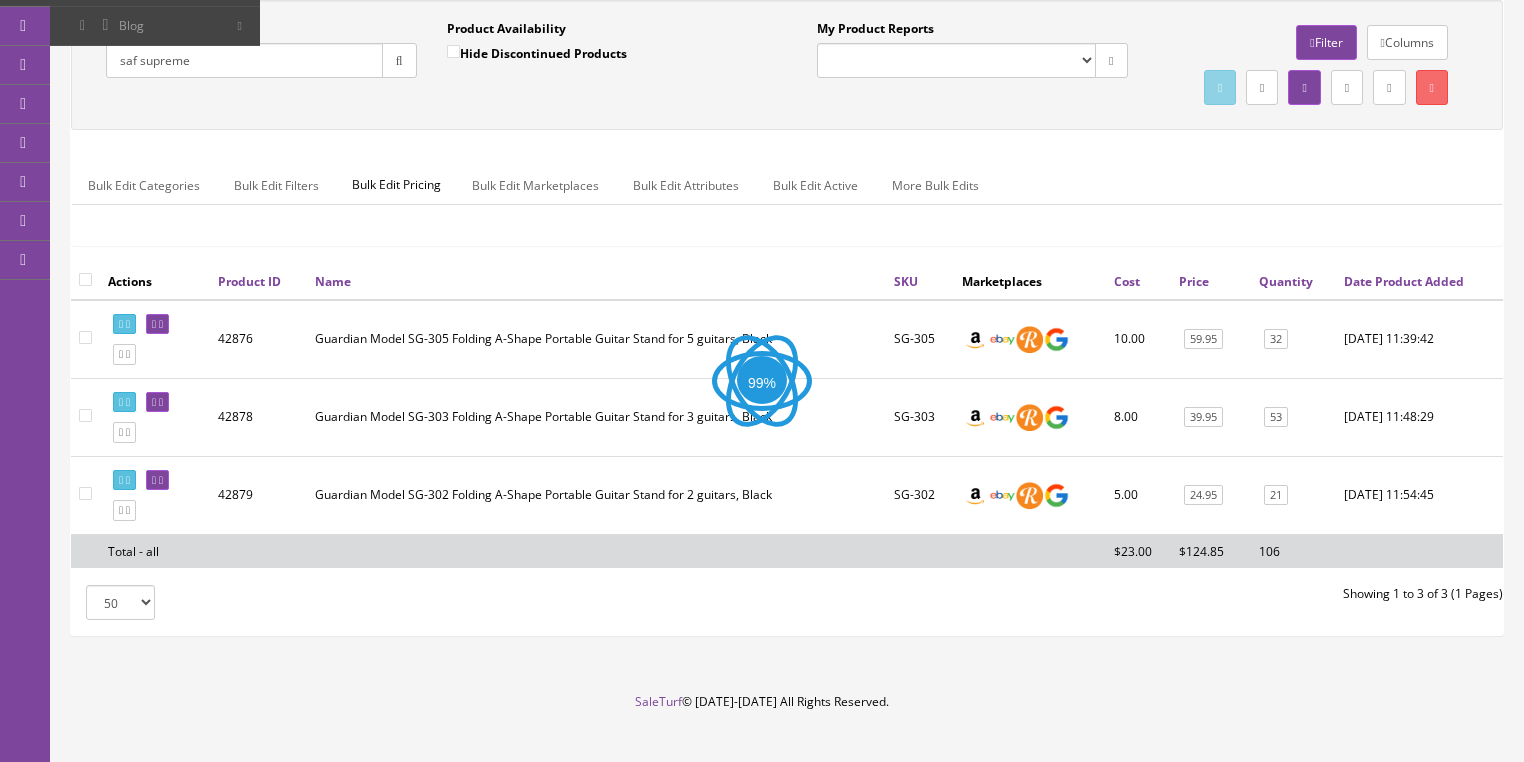 scroll, scrollTop: 152, scrollLeft: 0, axis: vertical 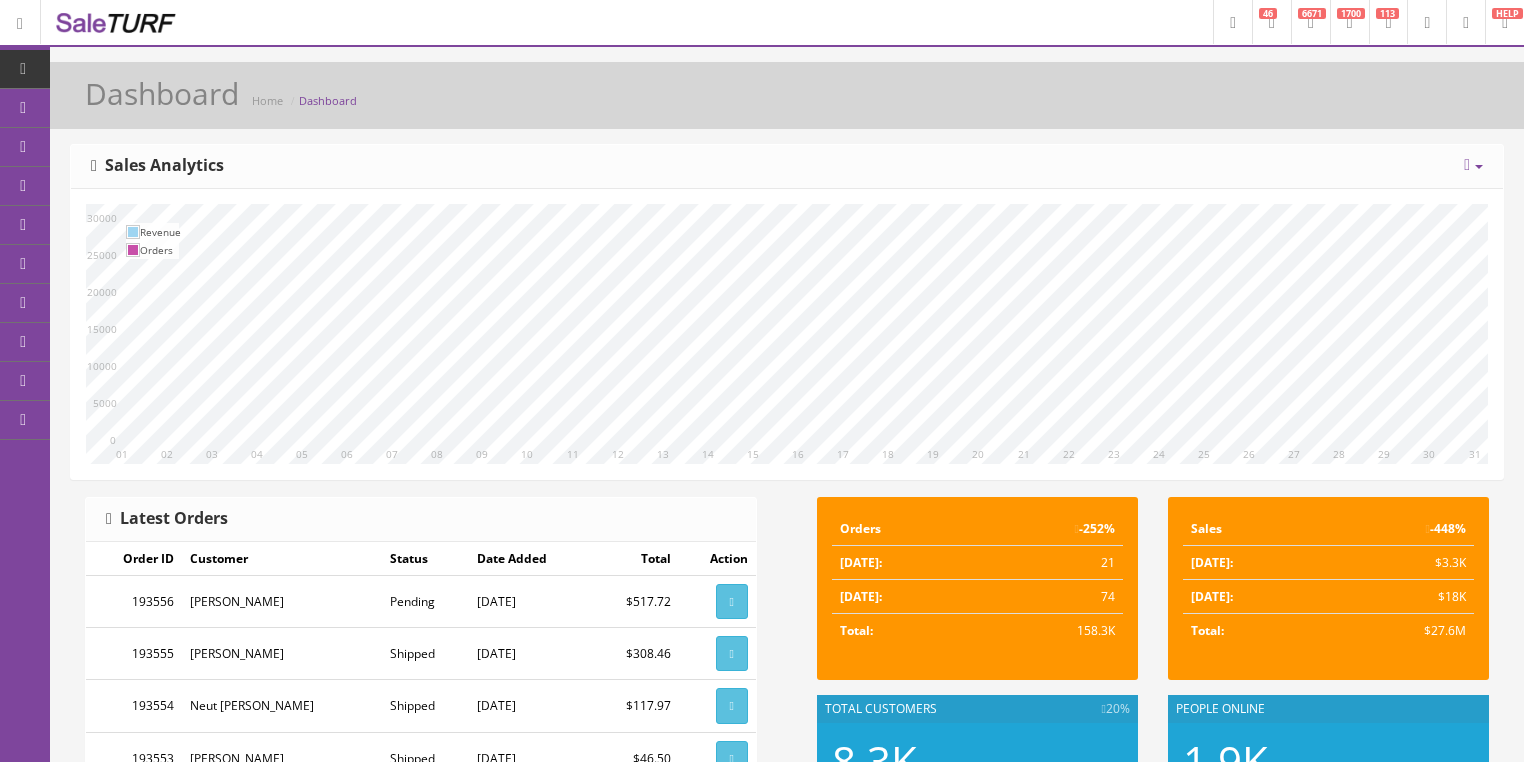 click at bounding box center [1473, 165] 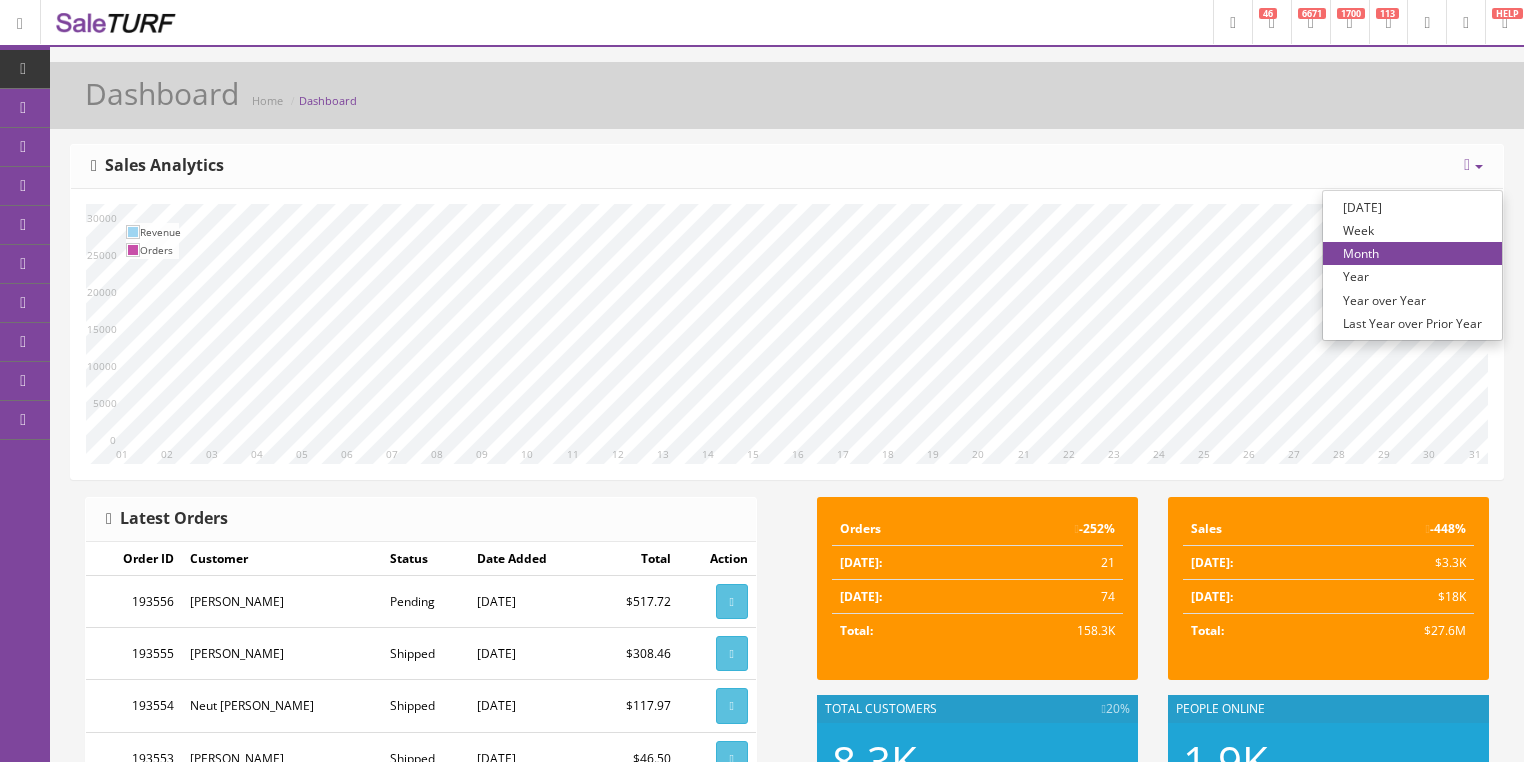 click on "Year over Year" at bounding box center (1412, 300) 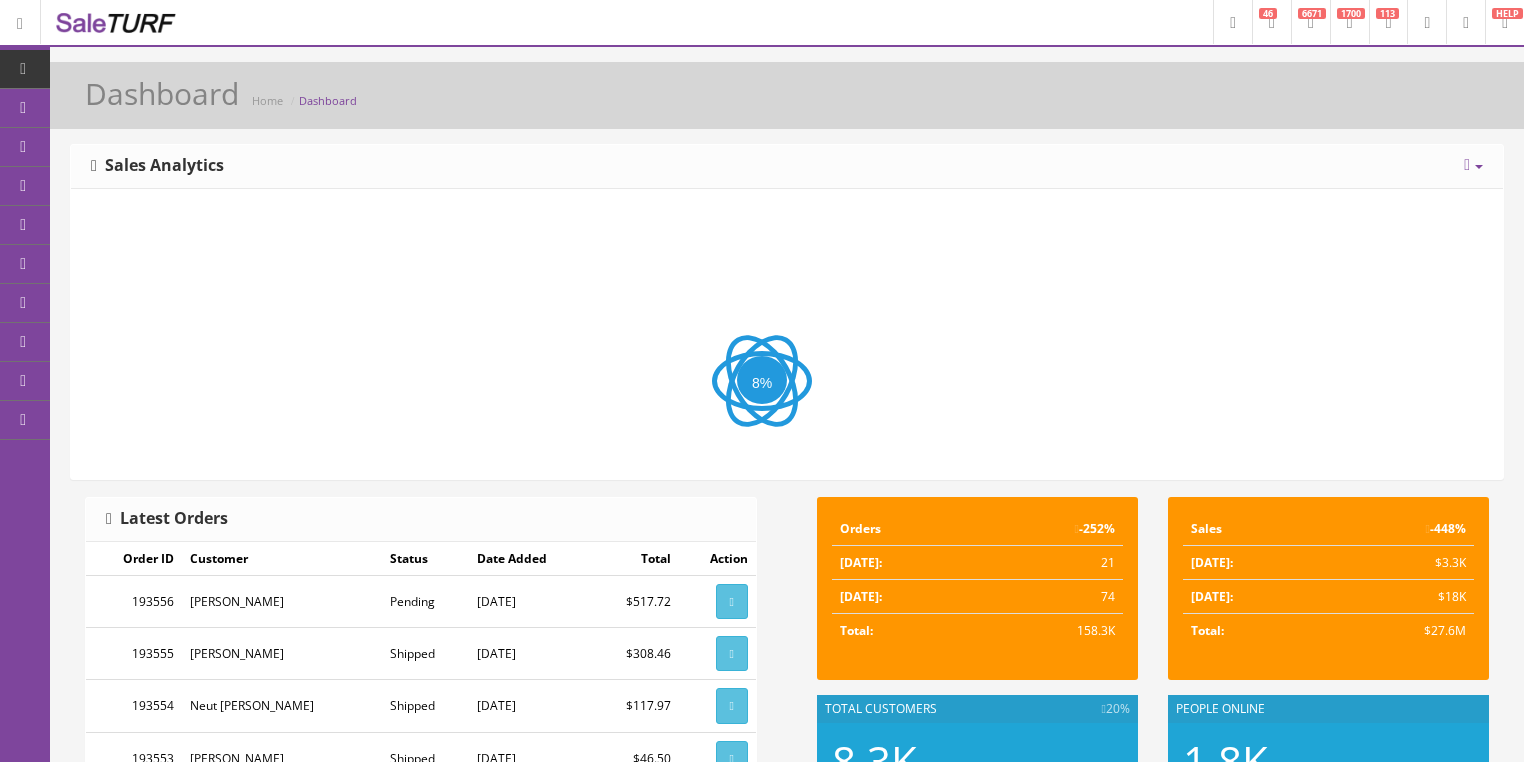 scroll, scrollTop: 0, scrollLeft: 0, axis: both 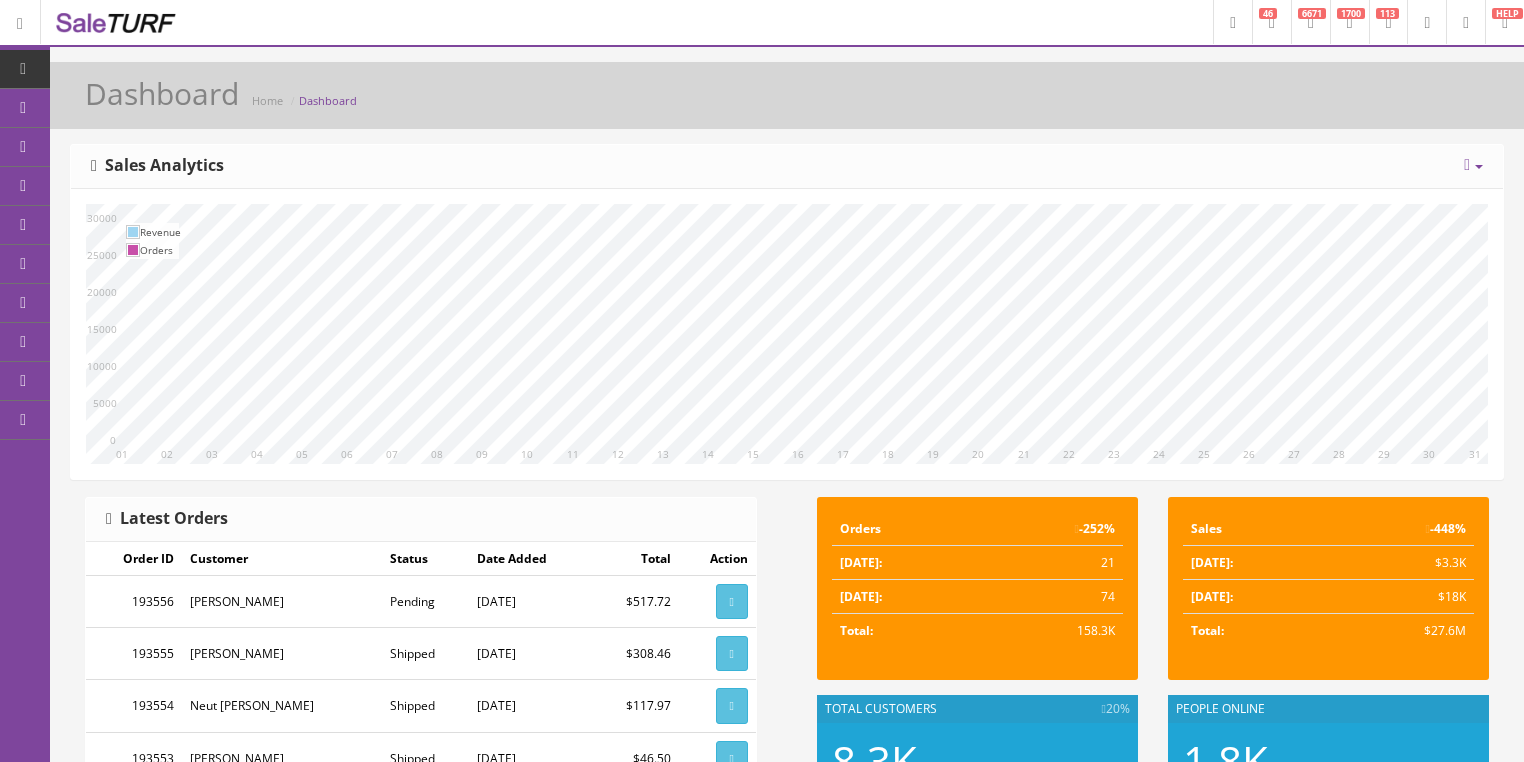 click at bounding box center (1467, 165) 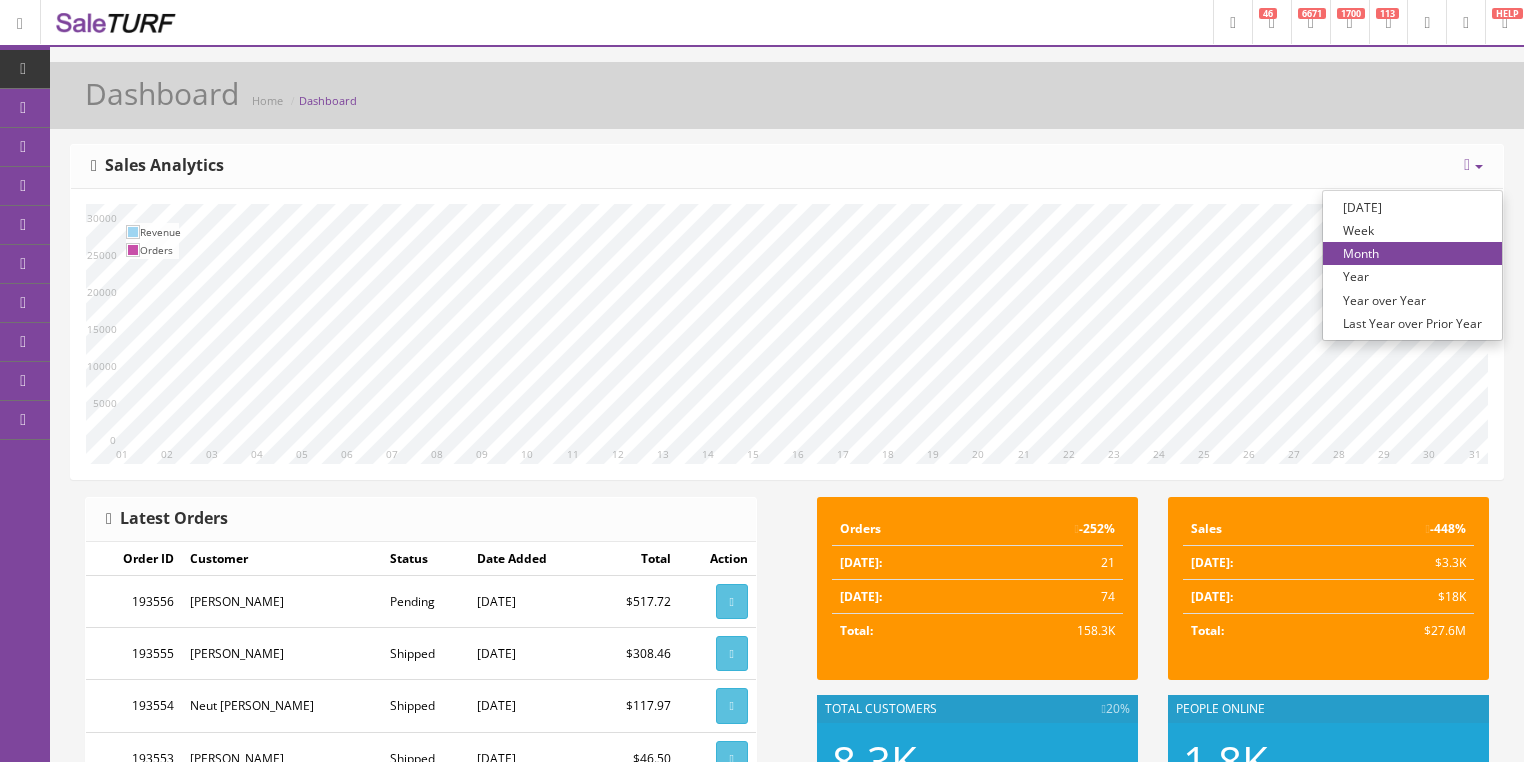 click on "Year over Year" at bounding box center (1412, 300) 